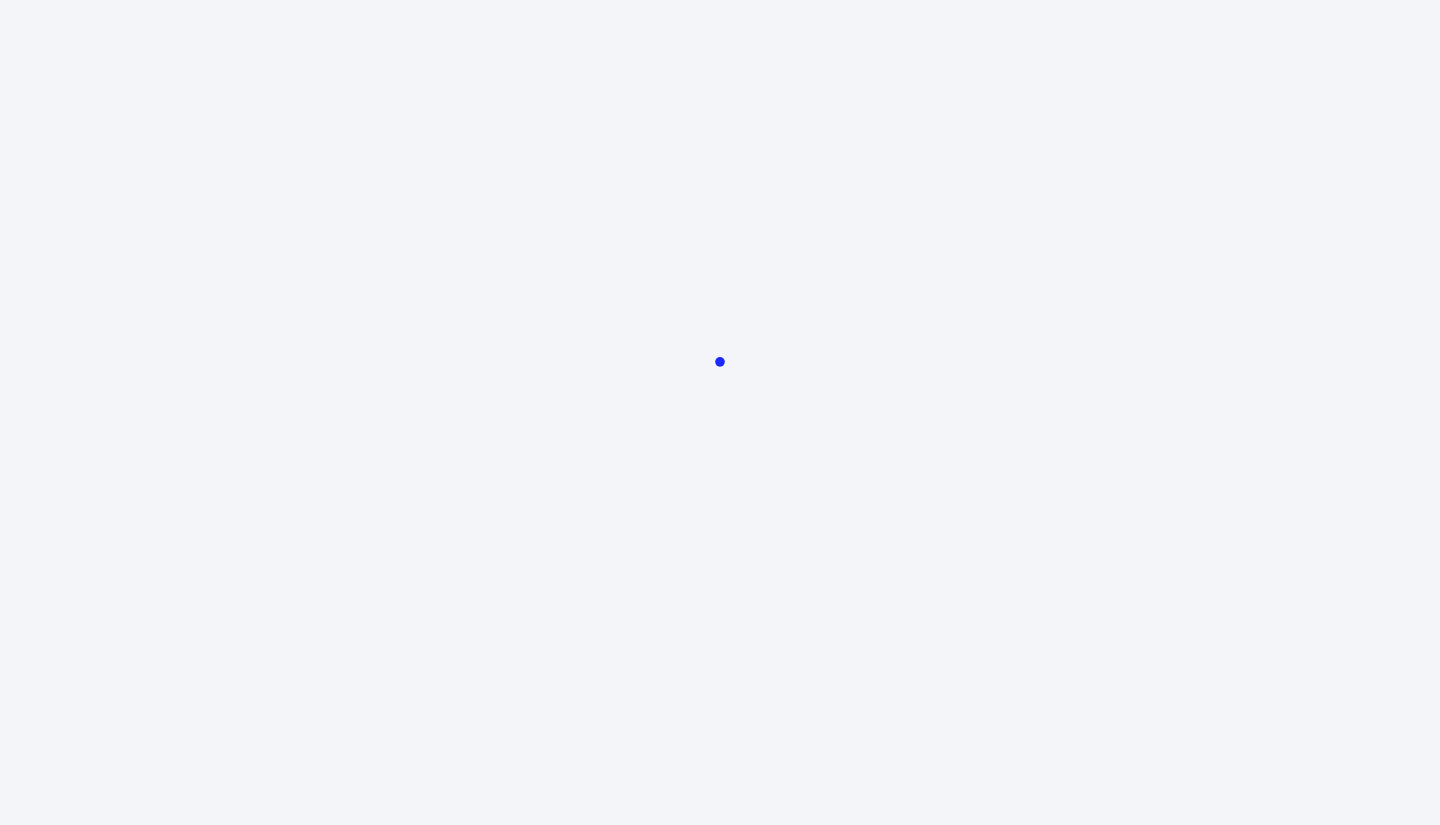 scroll, scrollTop: 0, scrollLeft: 0, axis: both 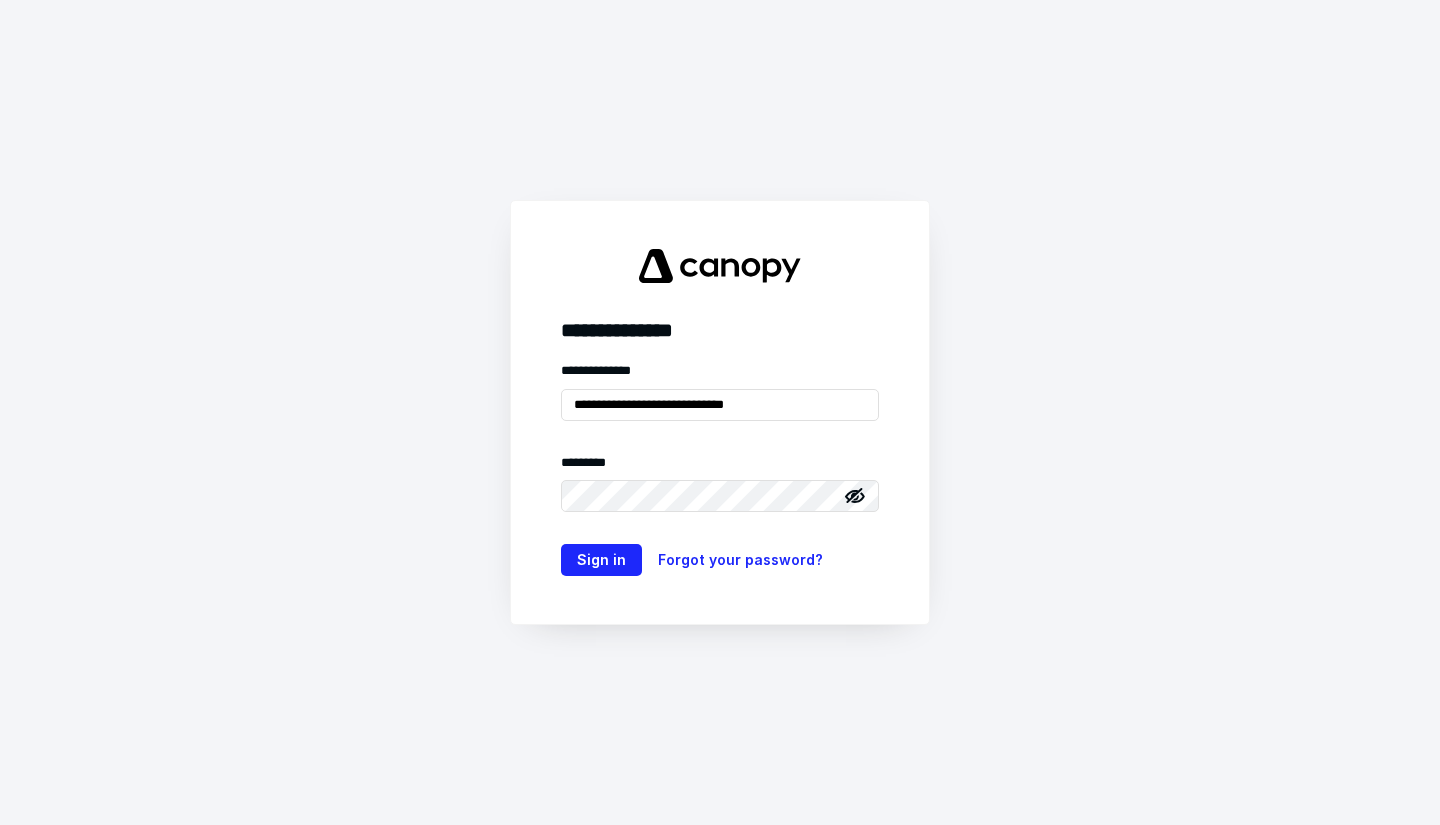 click on "**********" at bounding box center [720, 405] 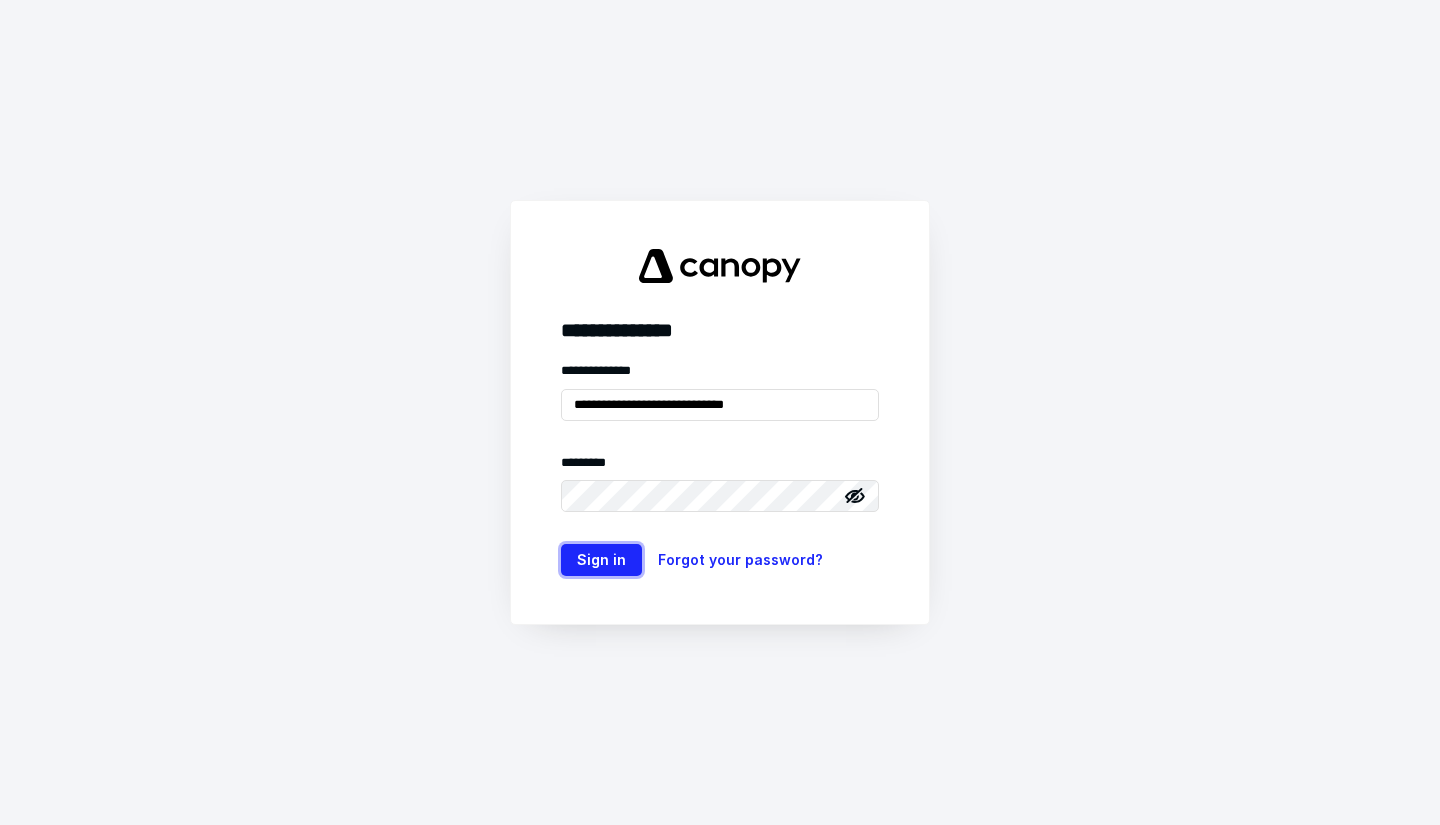 click on "Sign in" at bounding box center (601, 560) 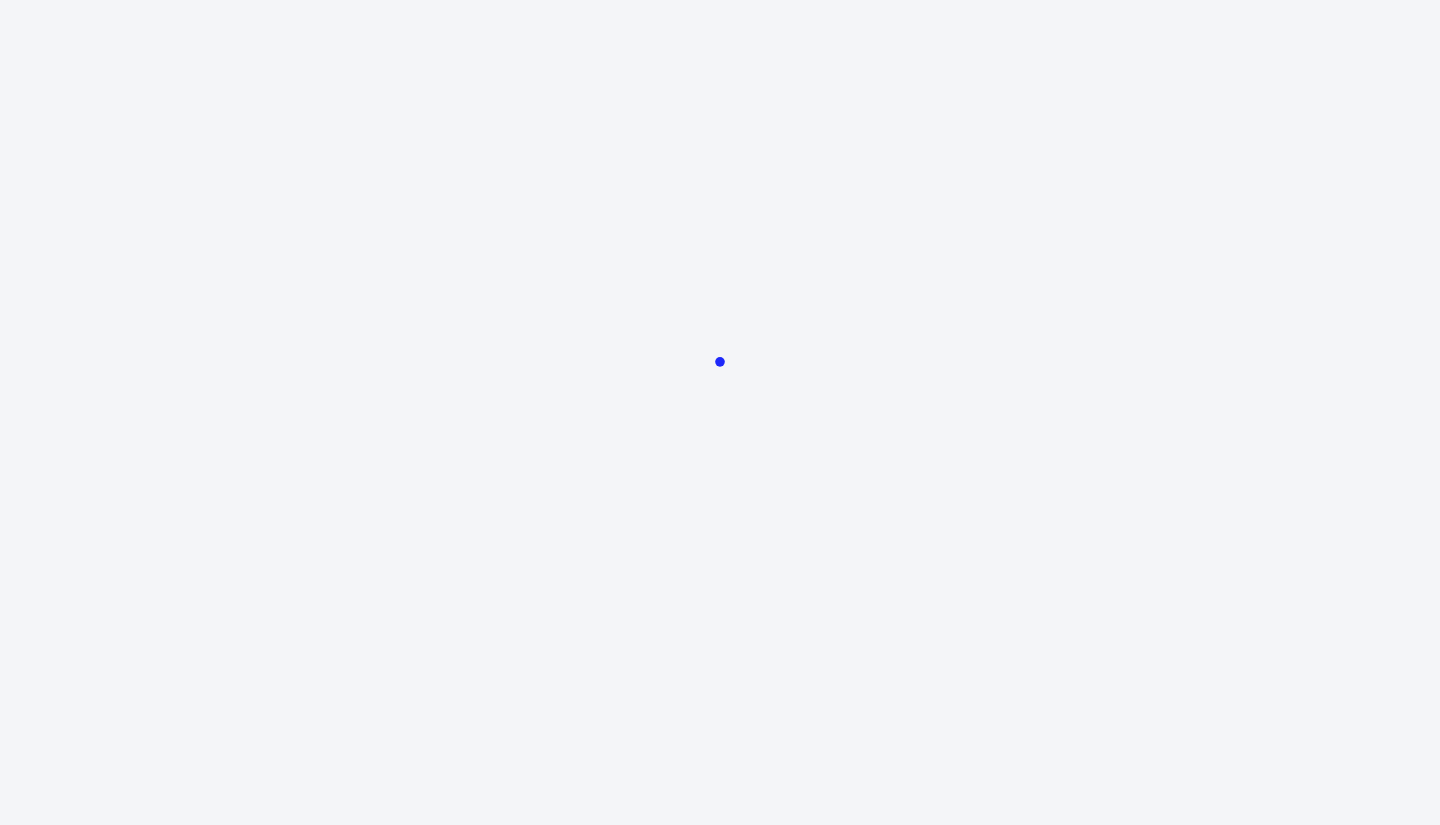 scroll, scrollTop: 0, scrollLeft: 0, axis: both 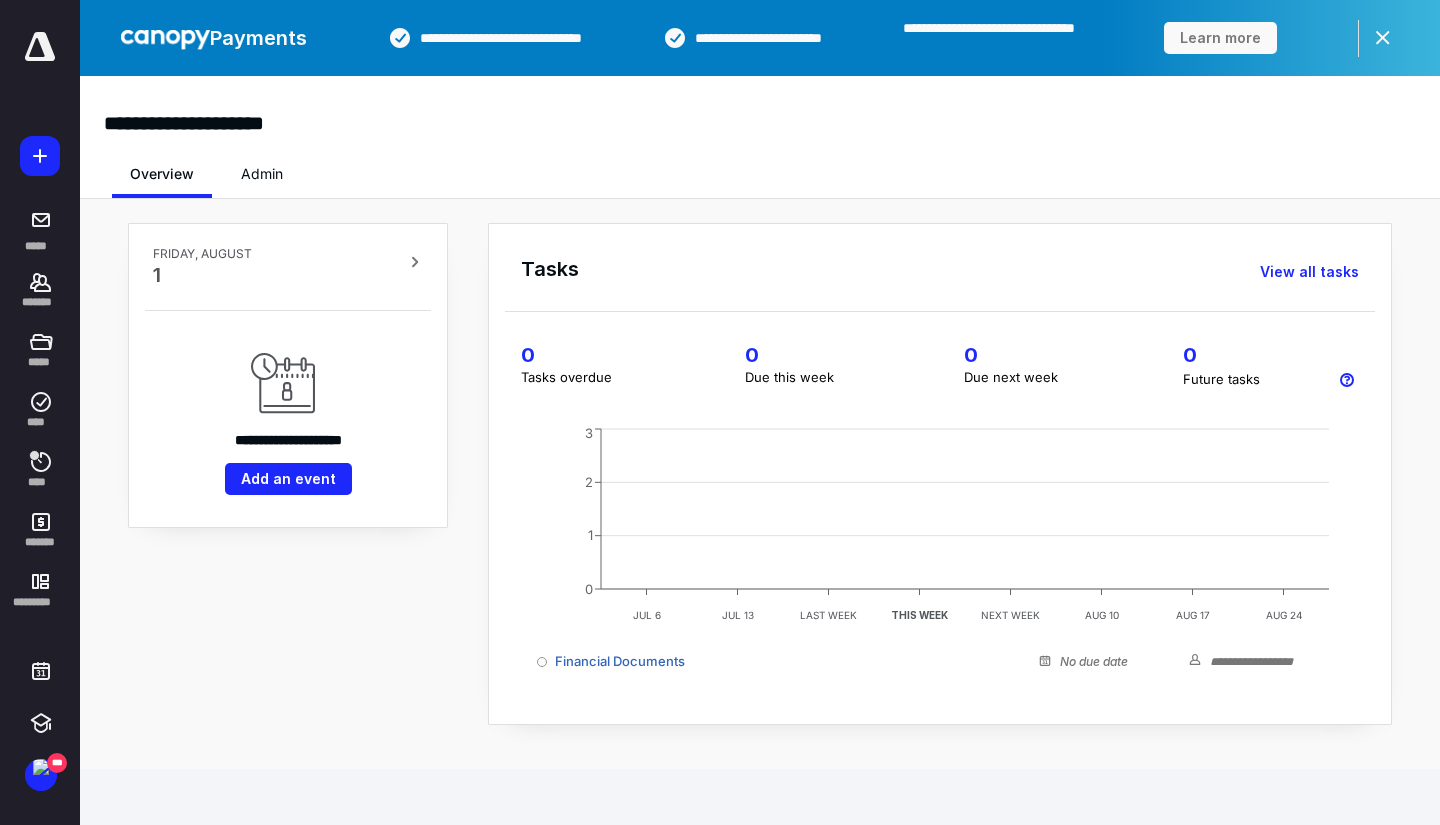 click on "*******" at bounding box center [41, 290] 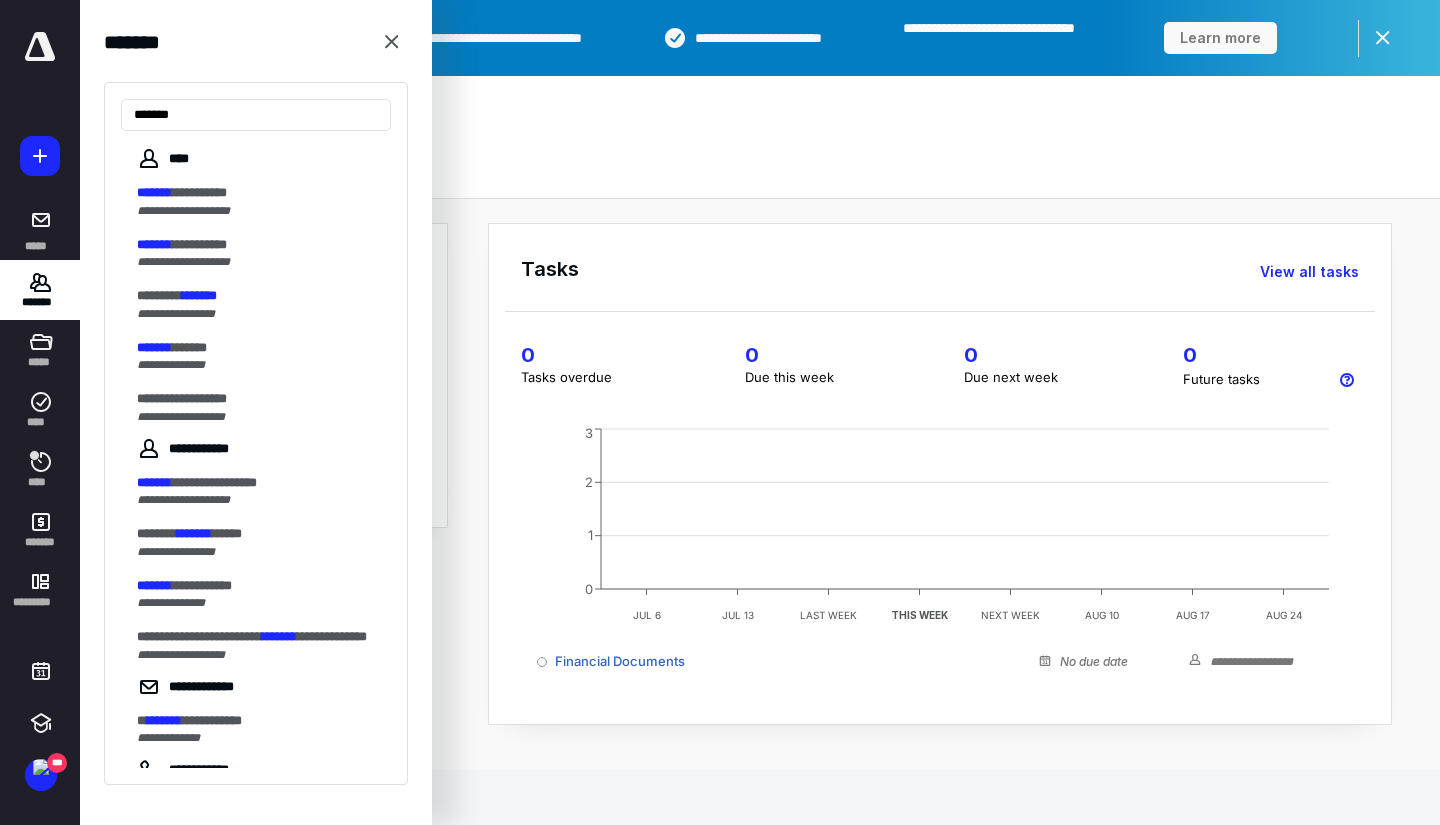 type on "*******" 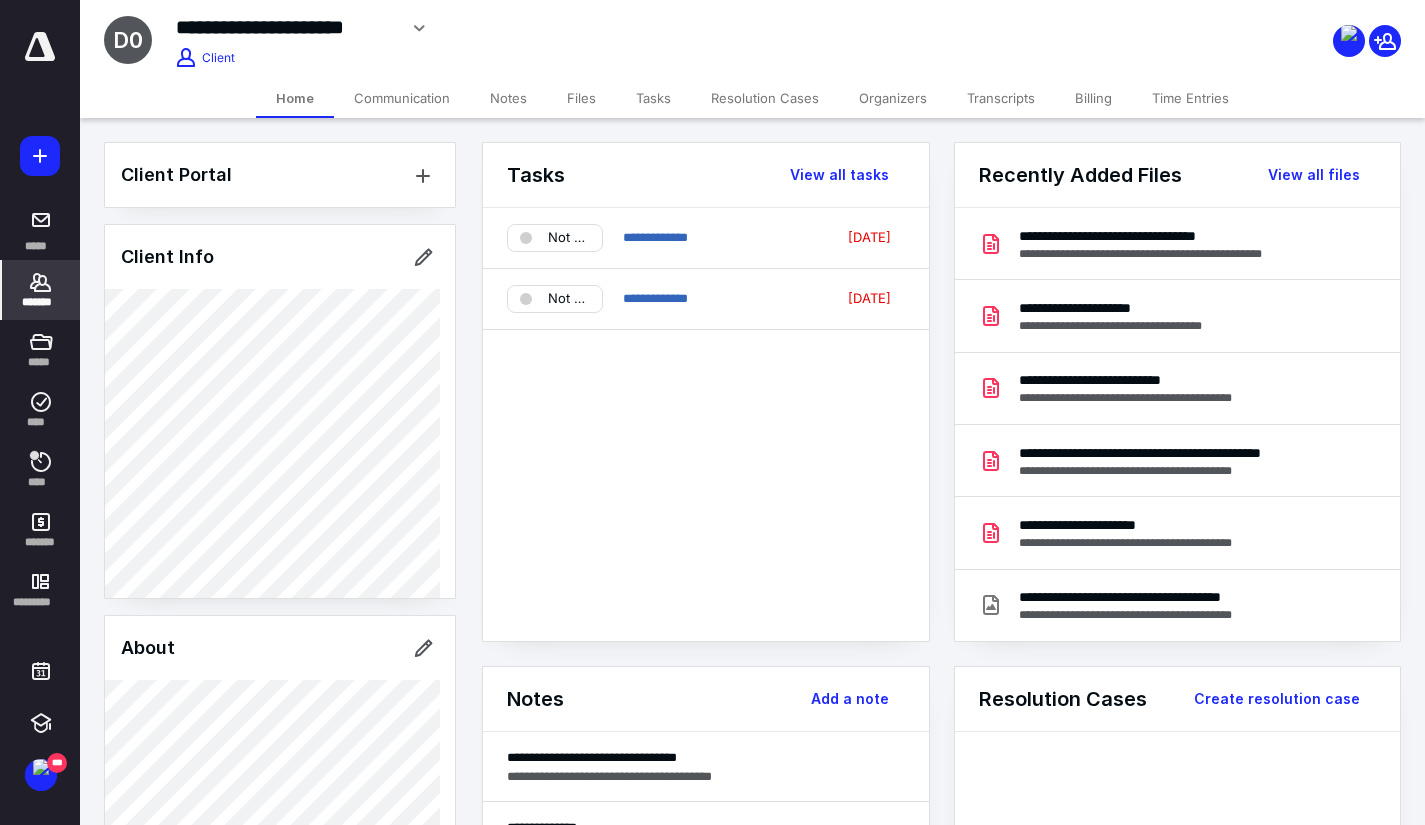 click on "Transcripts" at bounding box center (1001, 98) 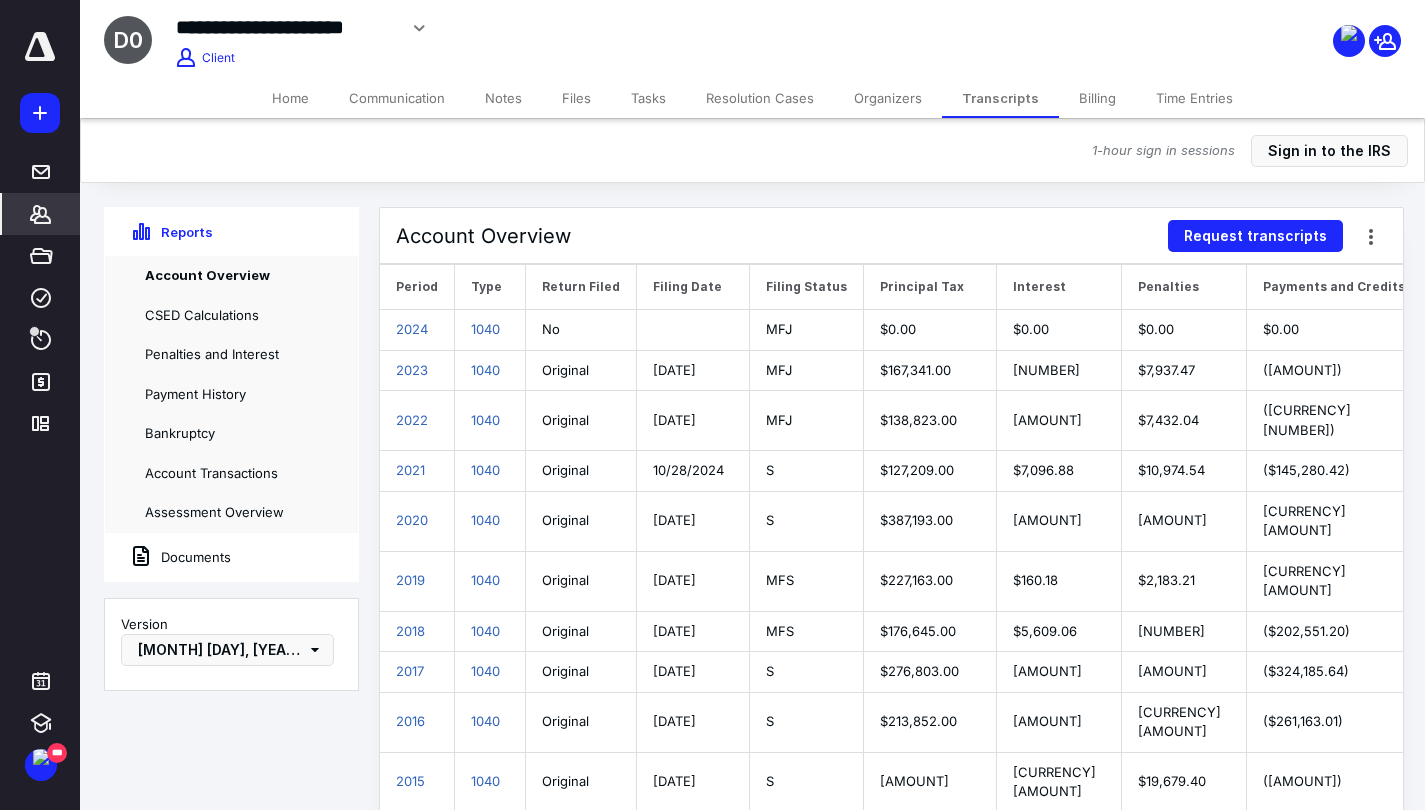 click on "Request transcripts" at bounding box center [1255, 236] 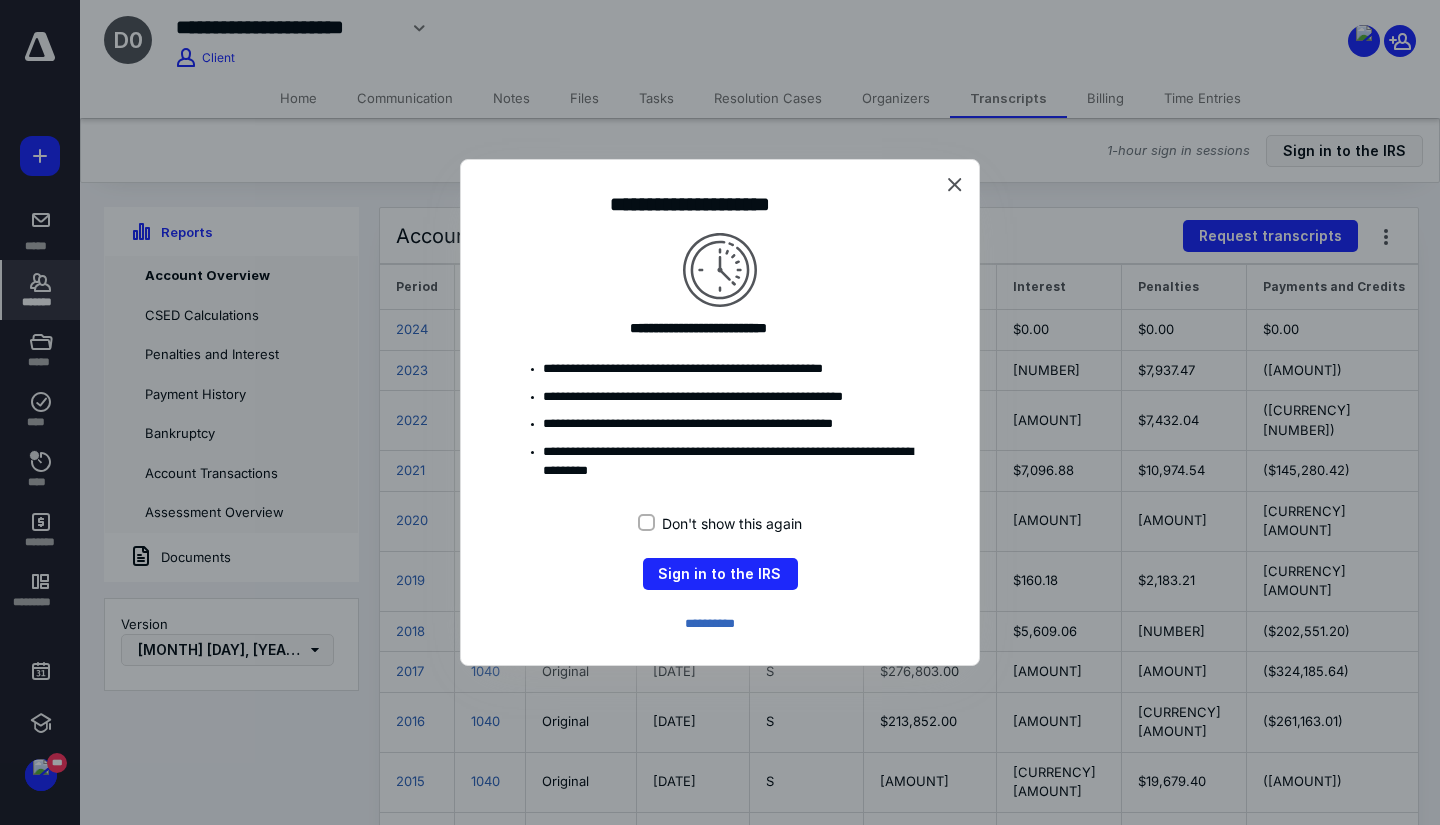 click on "Sign in to the IRS" at bounding box center (720, 574) 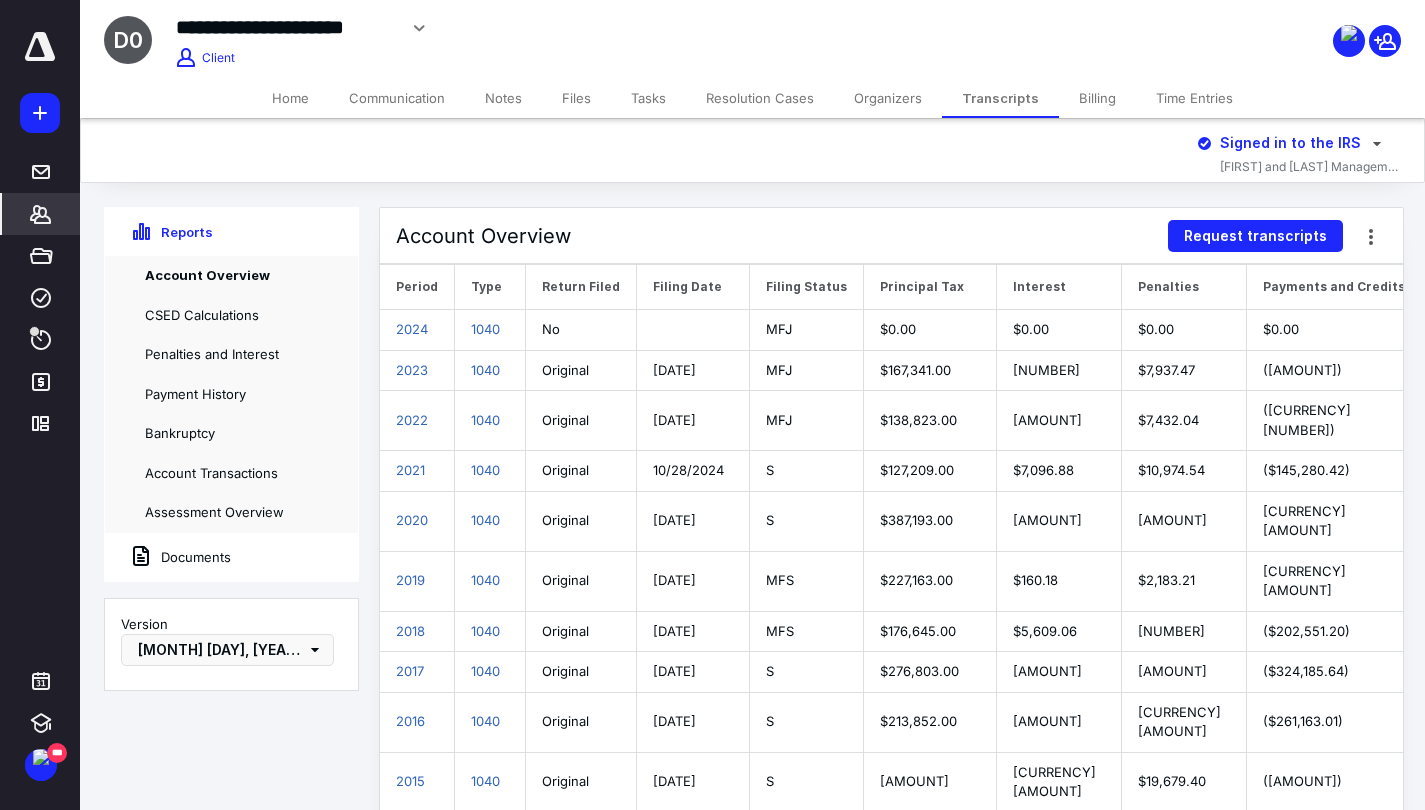 click on "Request transcripts" at bounding box center (1255, 236) 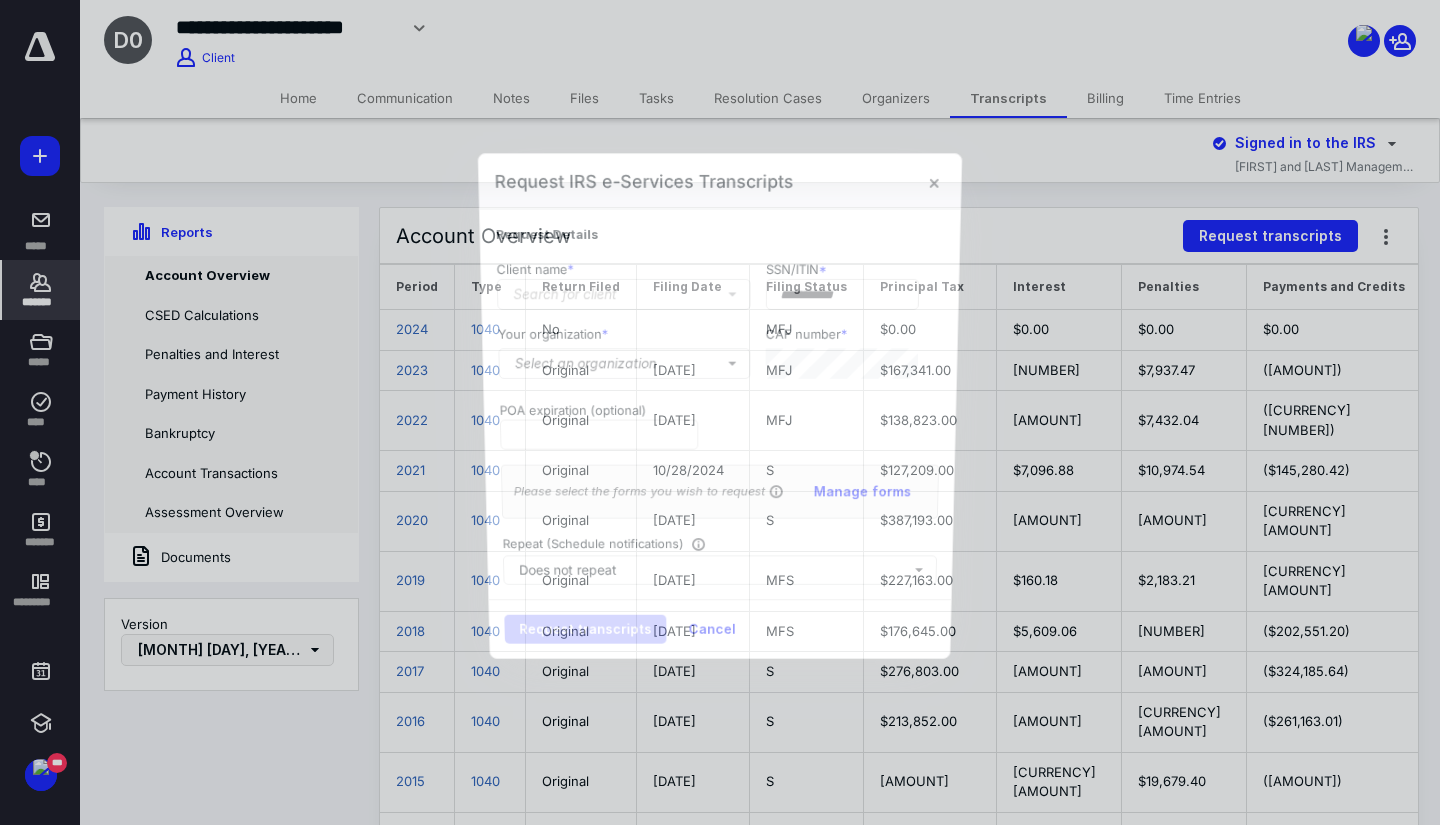 type on "**********" 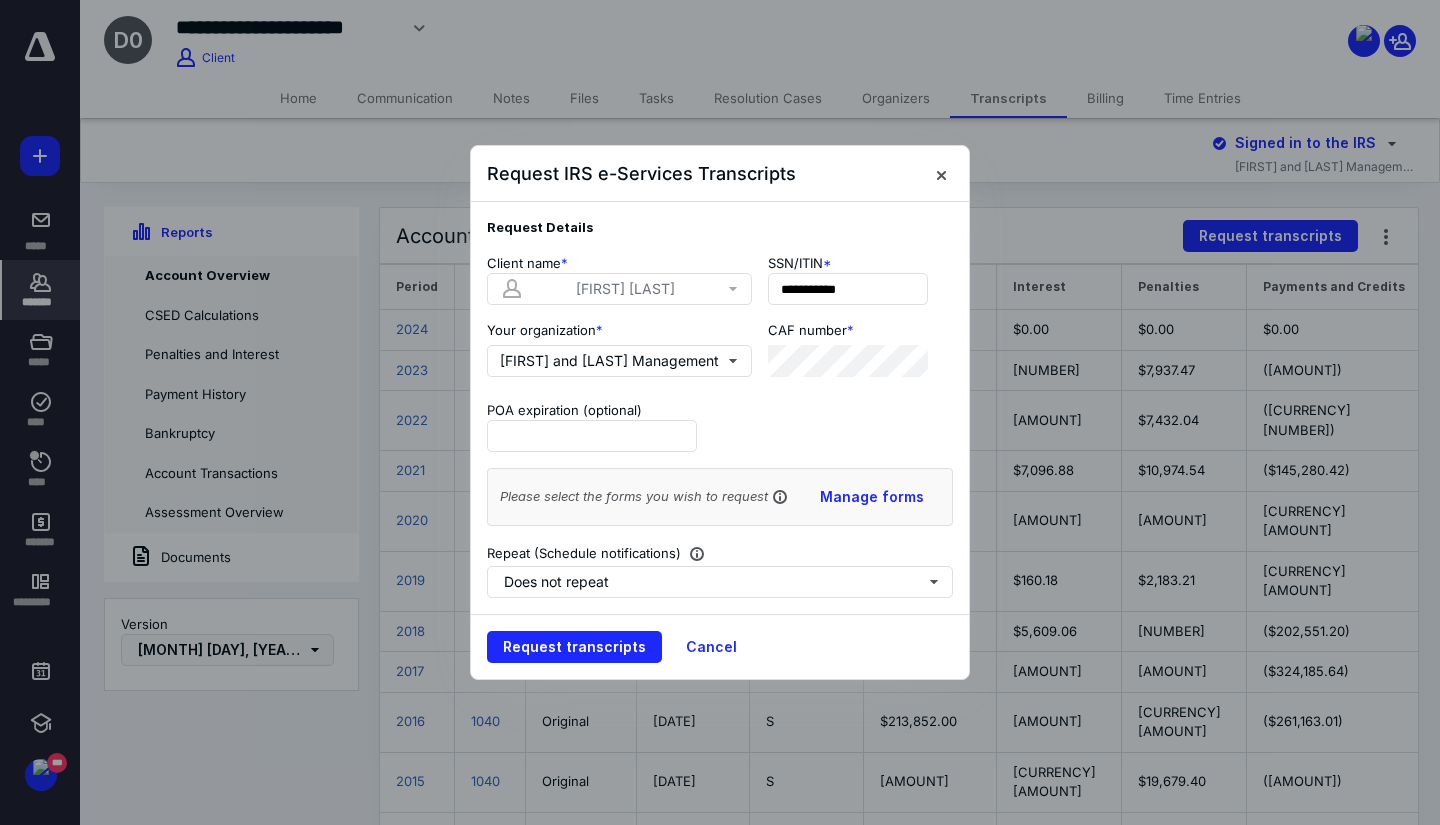 click on "Request transcripts" at bounding box center [574, 647] 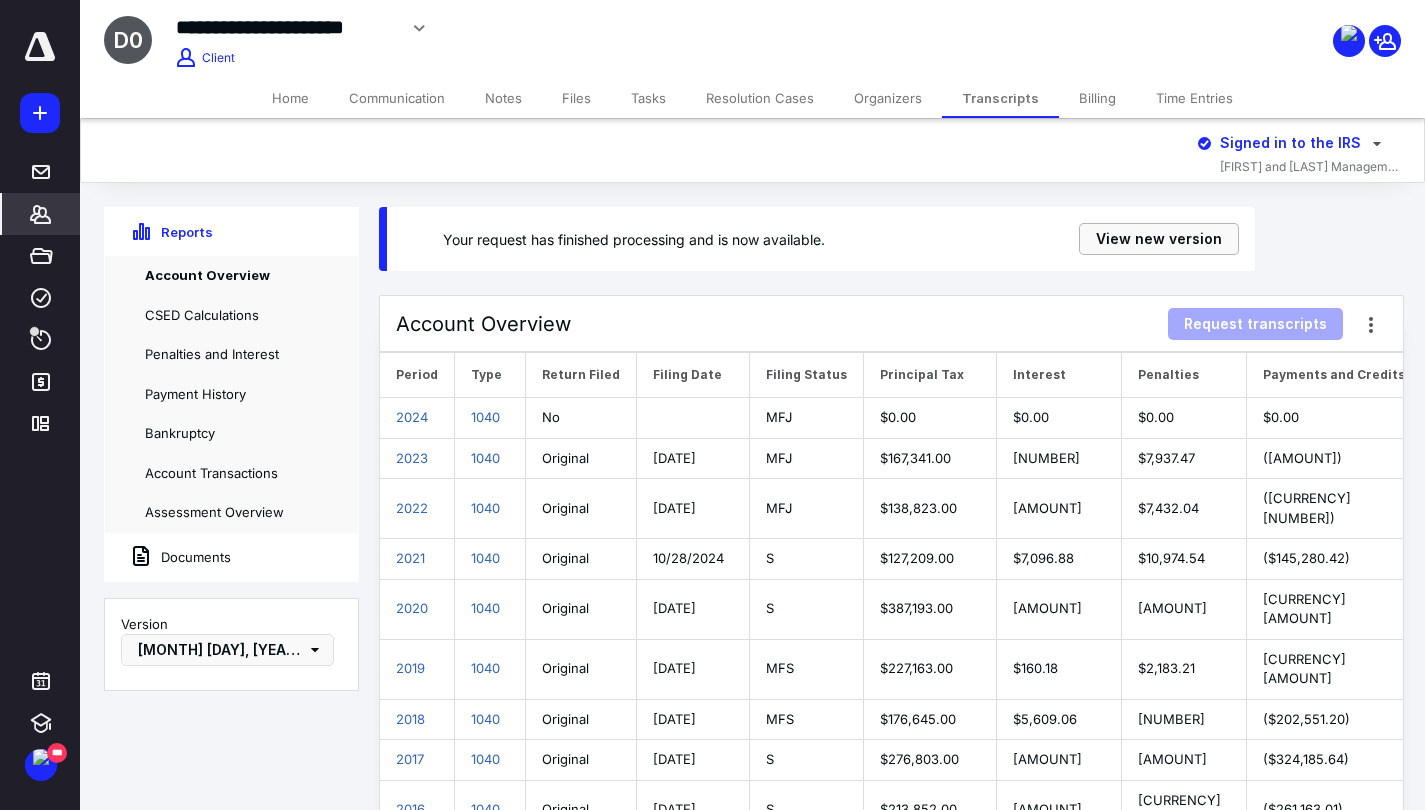 click on "View new version" at bounding box center (1159, 239) 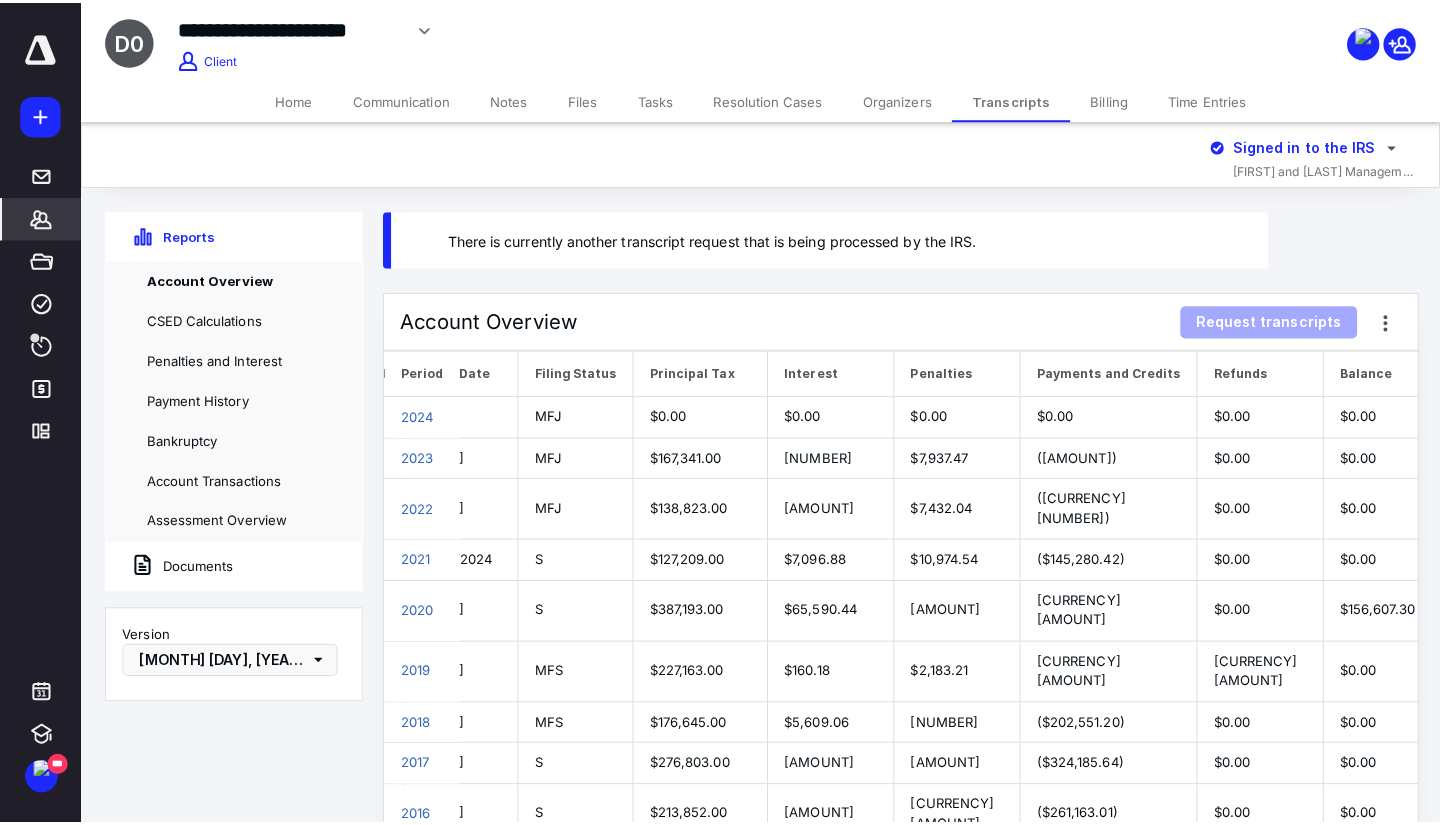 scroll, scrollTop: 0, scrollLeft: 238, axis: horizontal 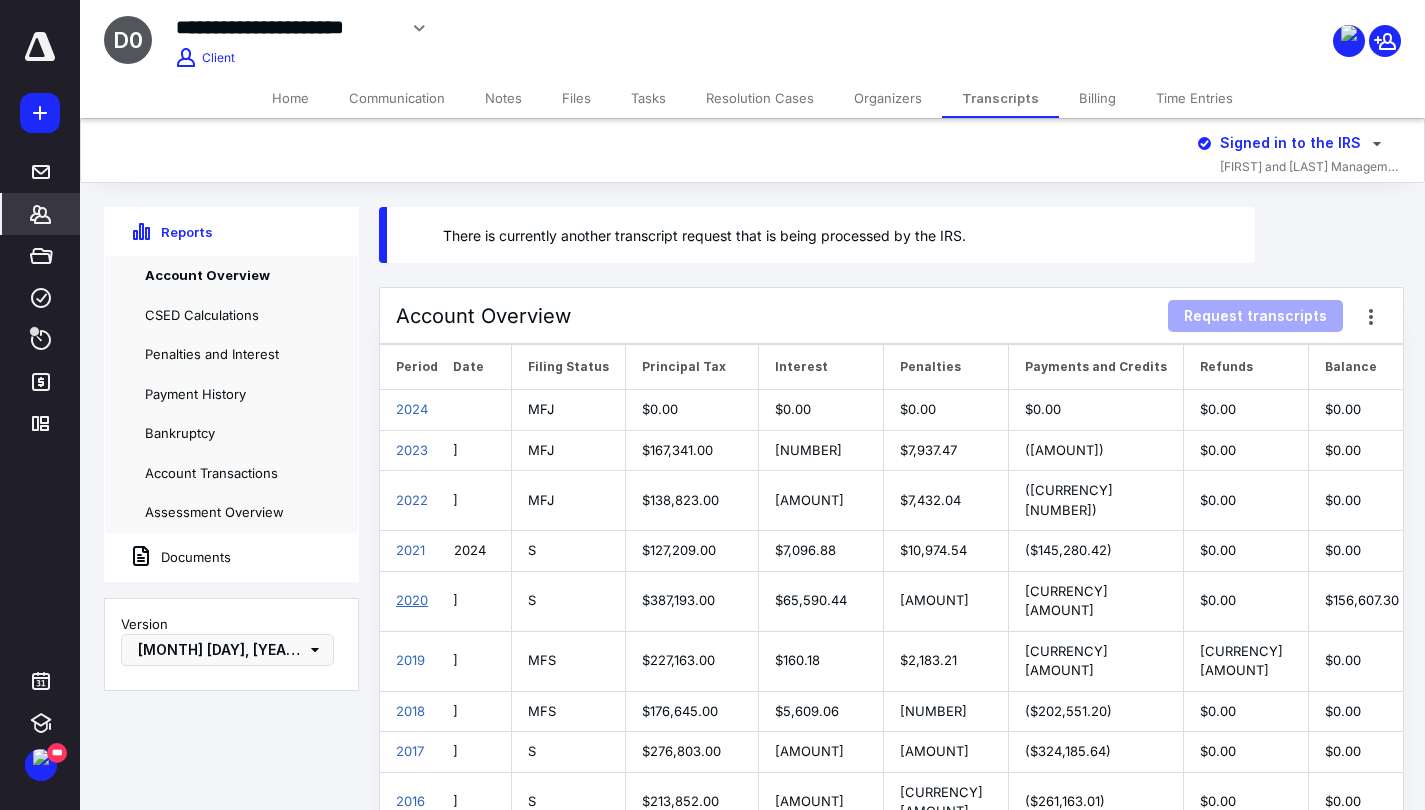 click on "2020" at bounding box center [412, 600] 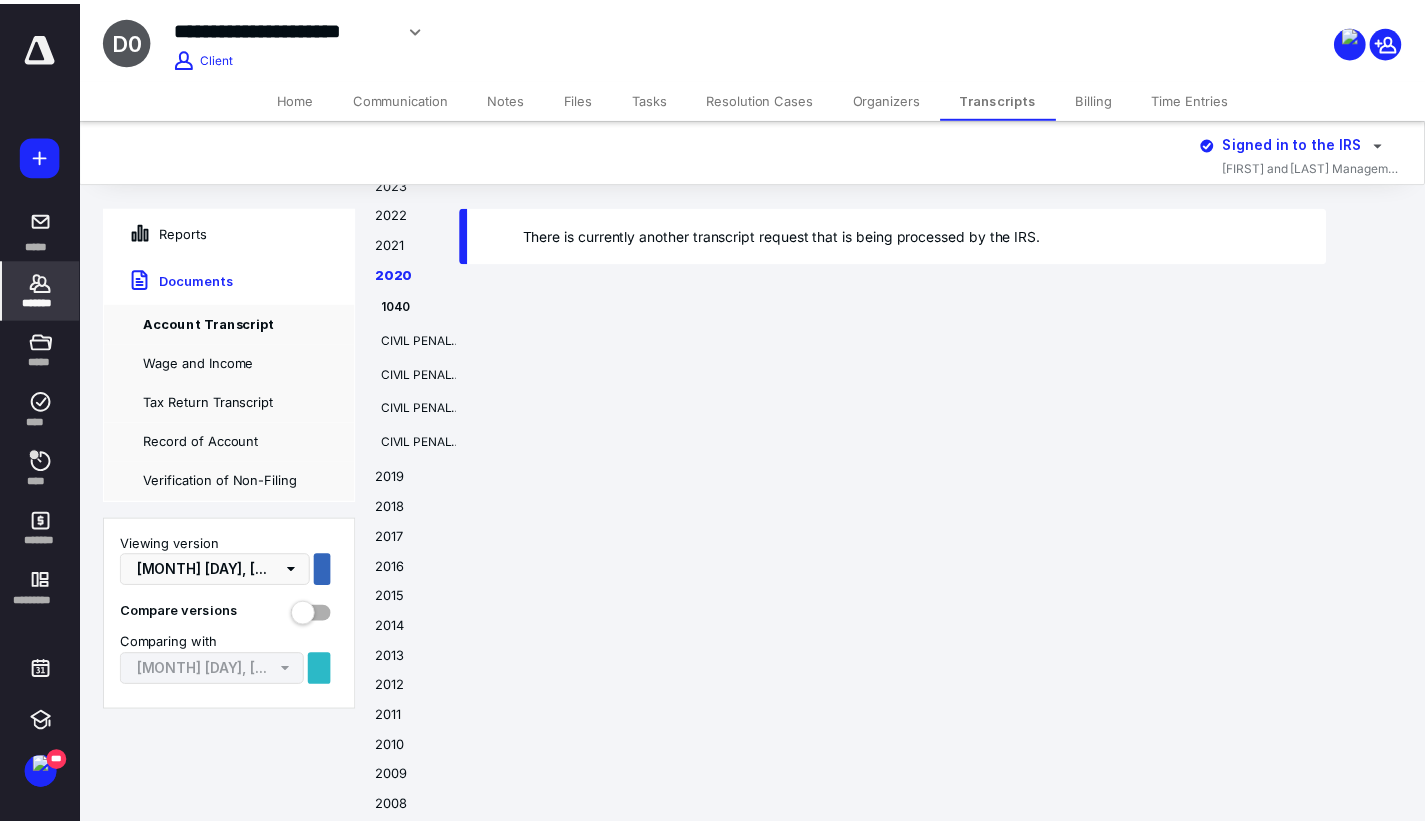 scroll, scrollTop: 16158, scrollLeft: 0, axis: vertical 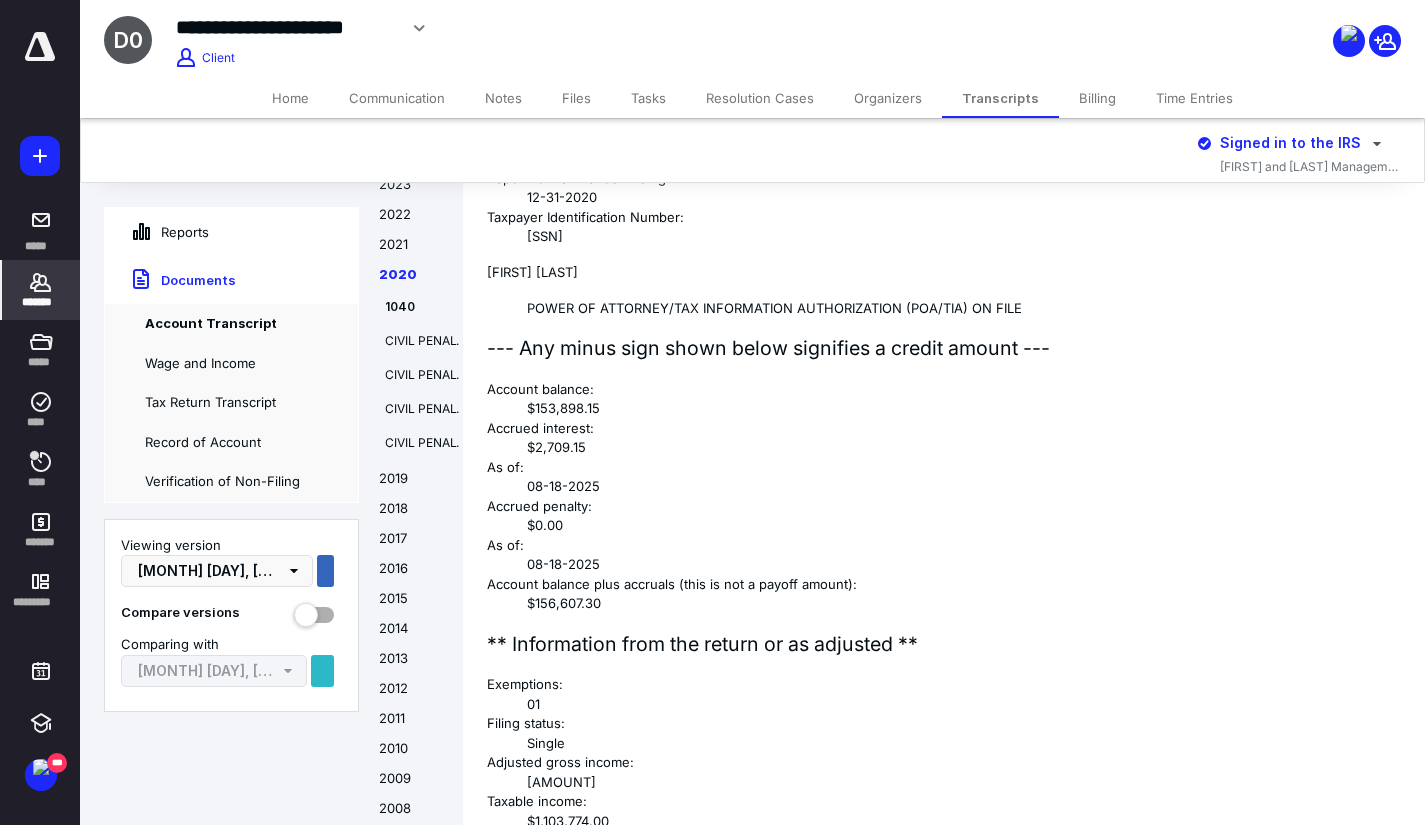 click on "Transcripts" at bounding box center (1000, 98) 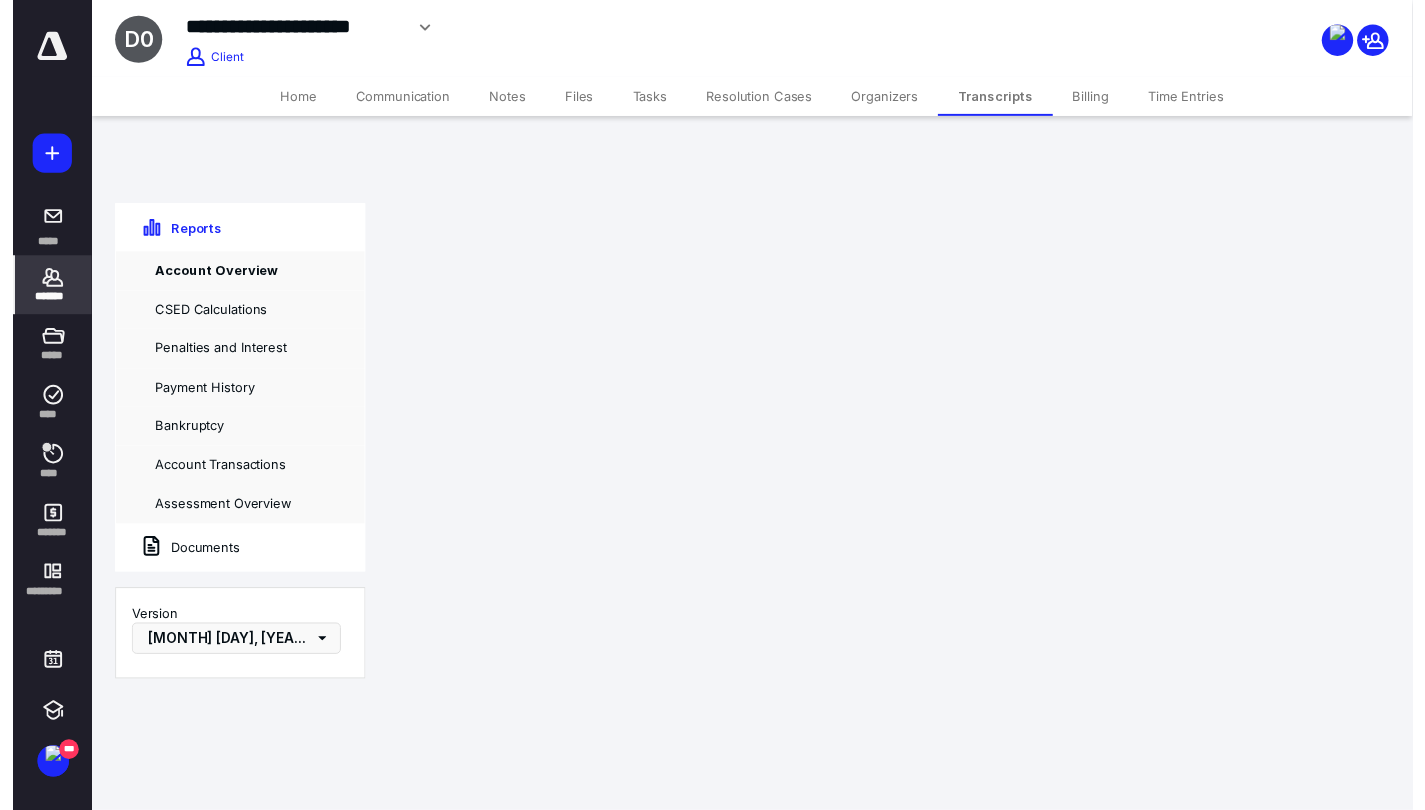 scroll, scrollTop: 0, scrollLeft: 0, axis: both 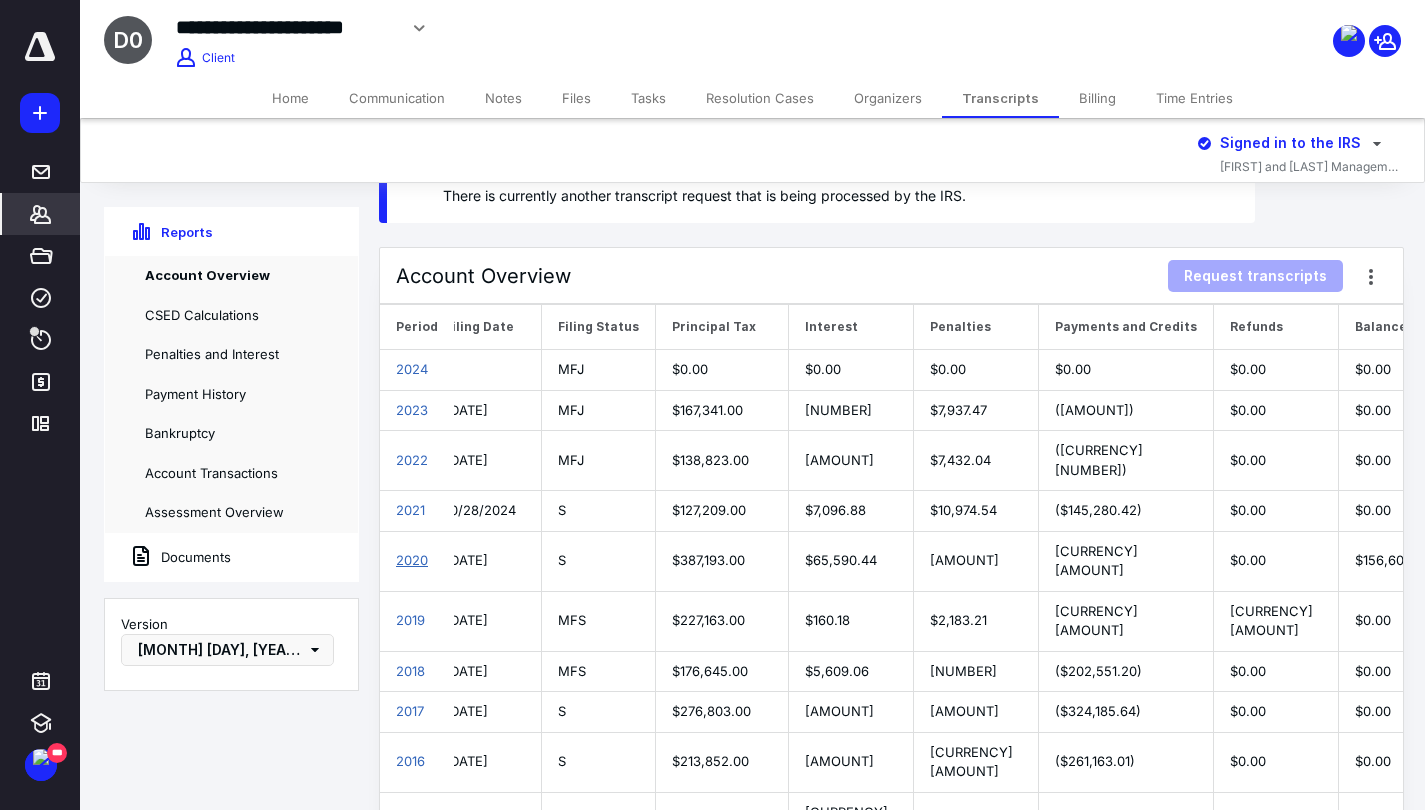 click on "2020" at bounding box center [412, 560] 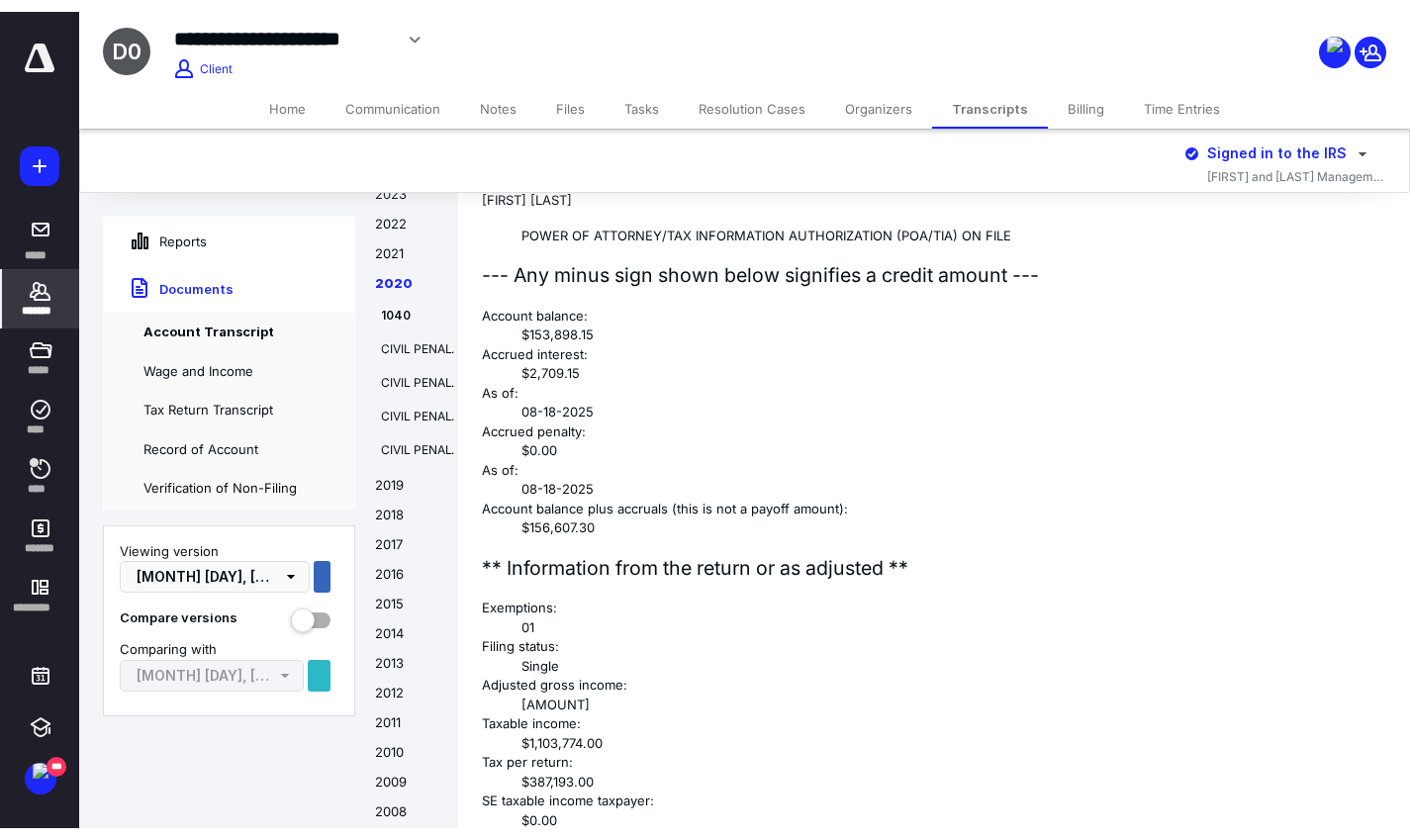 scroll, scrollTop: 16102, scrollLeft: 0, axis: vertical 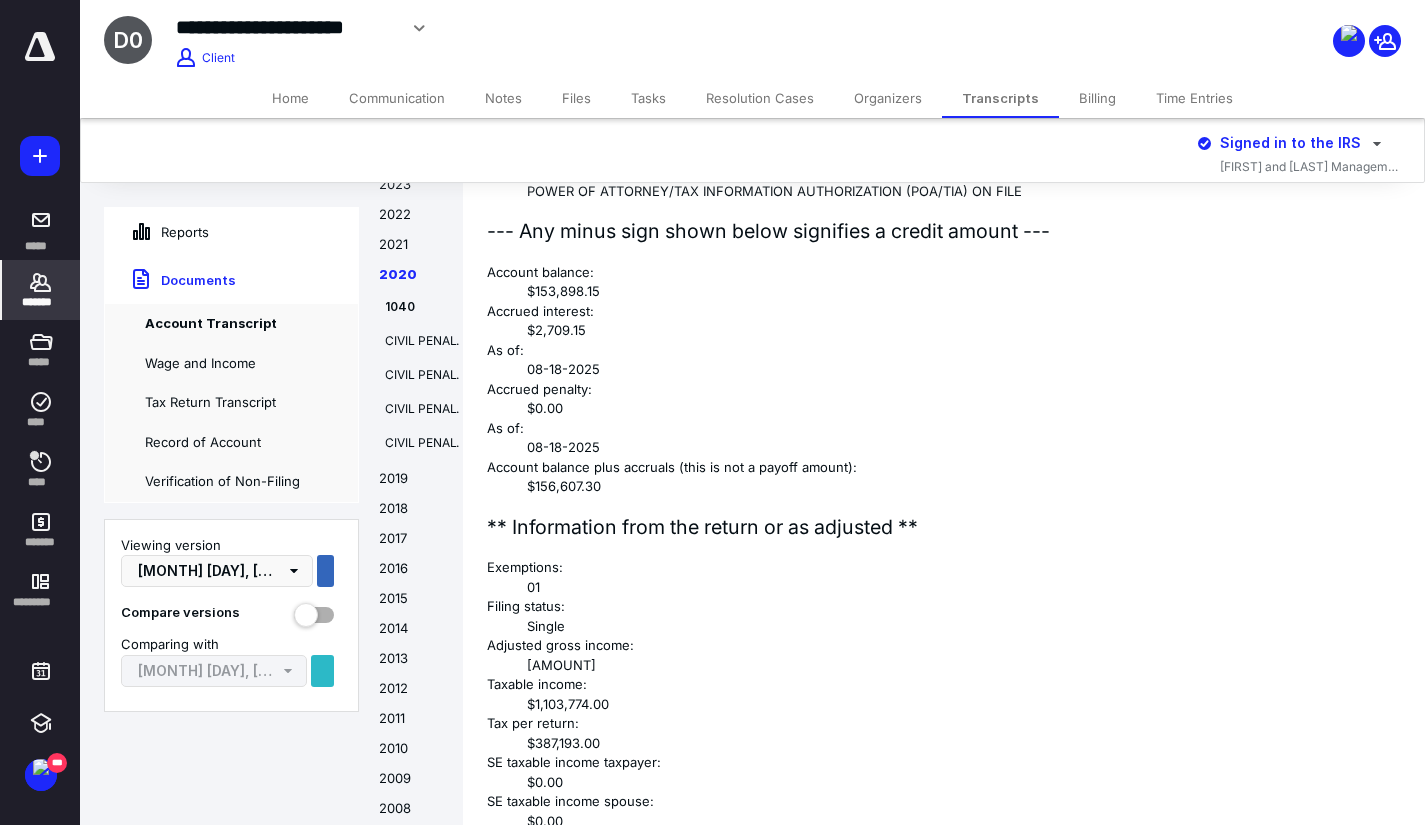 click at bounding box center [1392, -324] 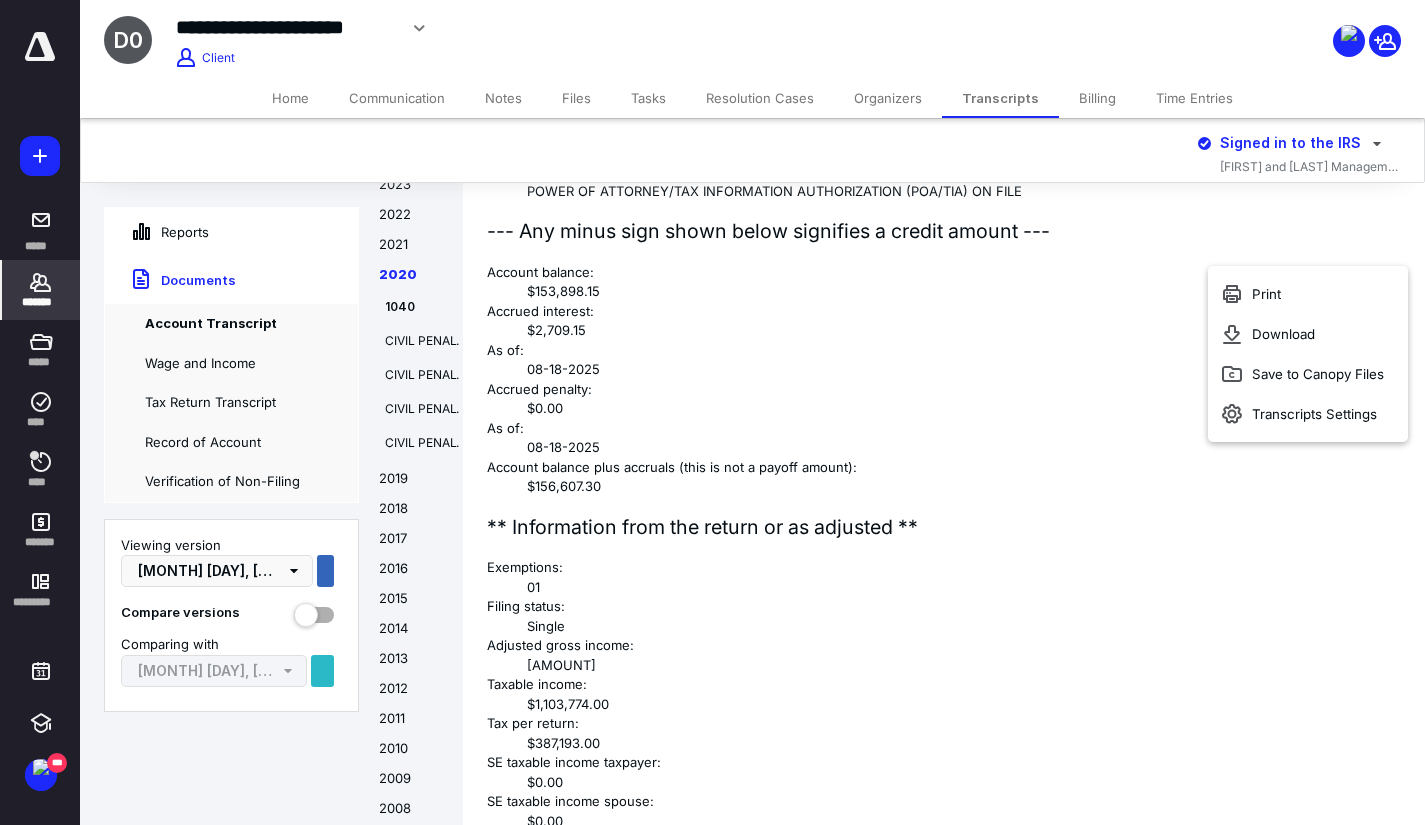 click on "Download" at bounding box center (1308, 334) 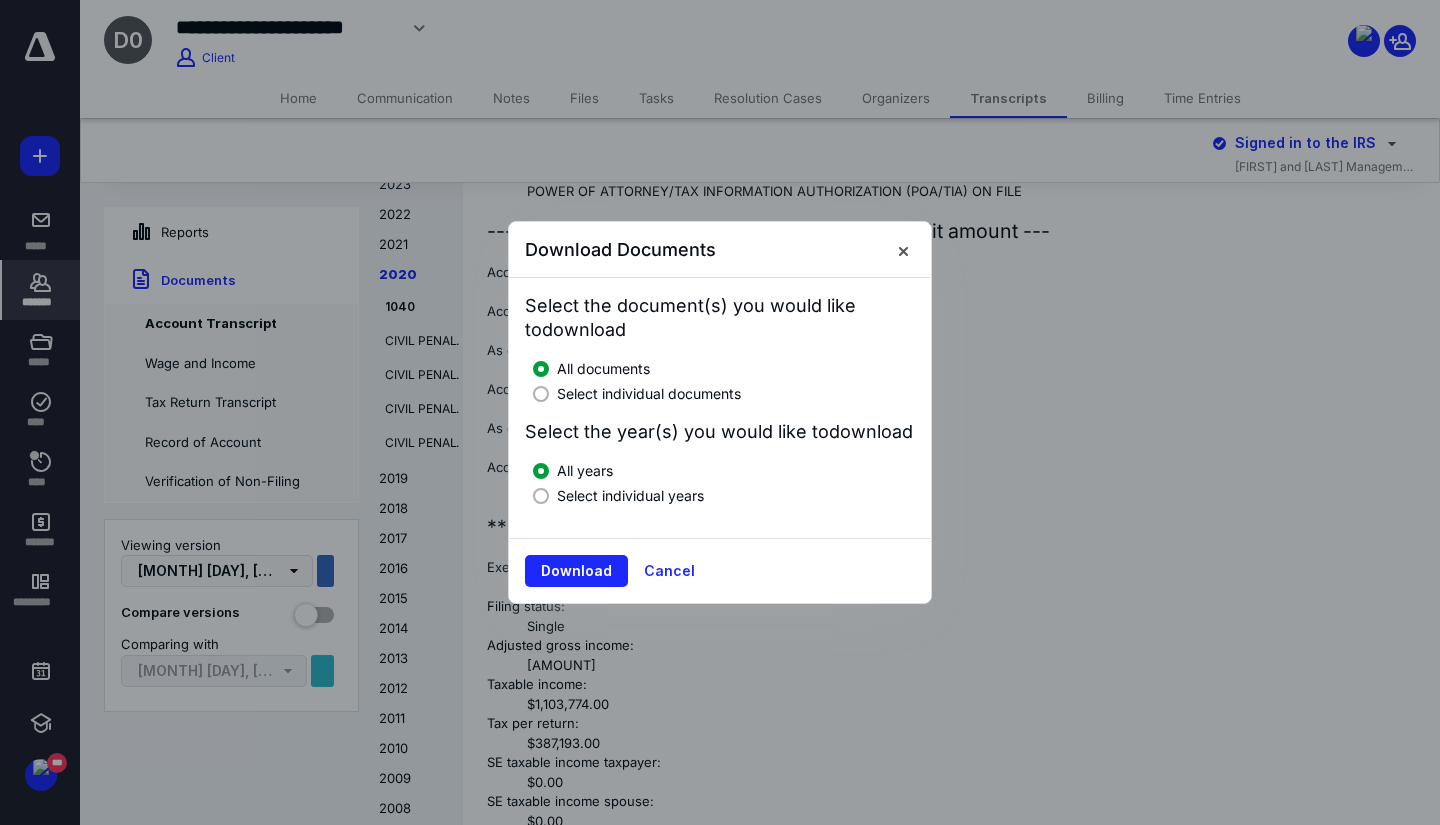 click at bounding box center (541, 394) 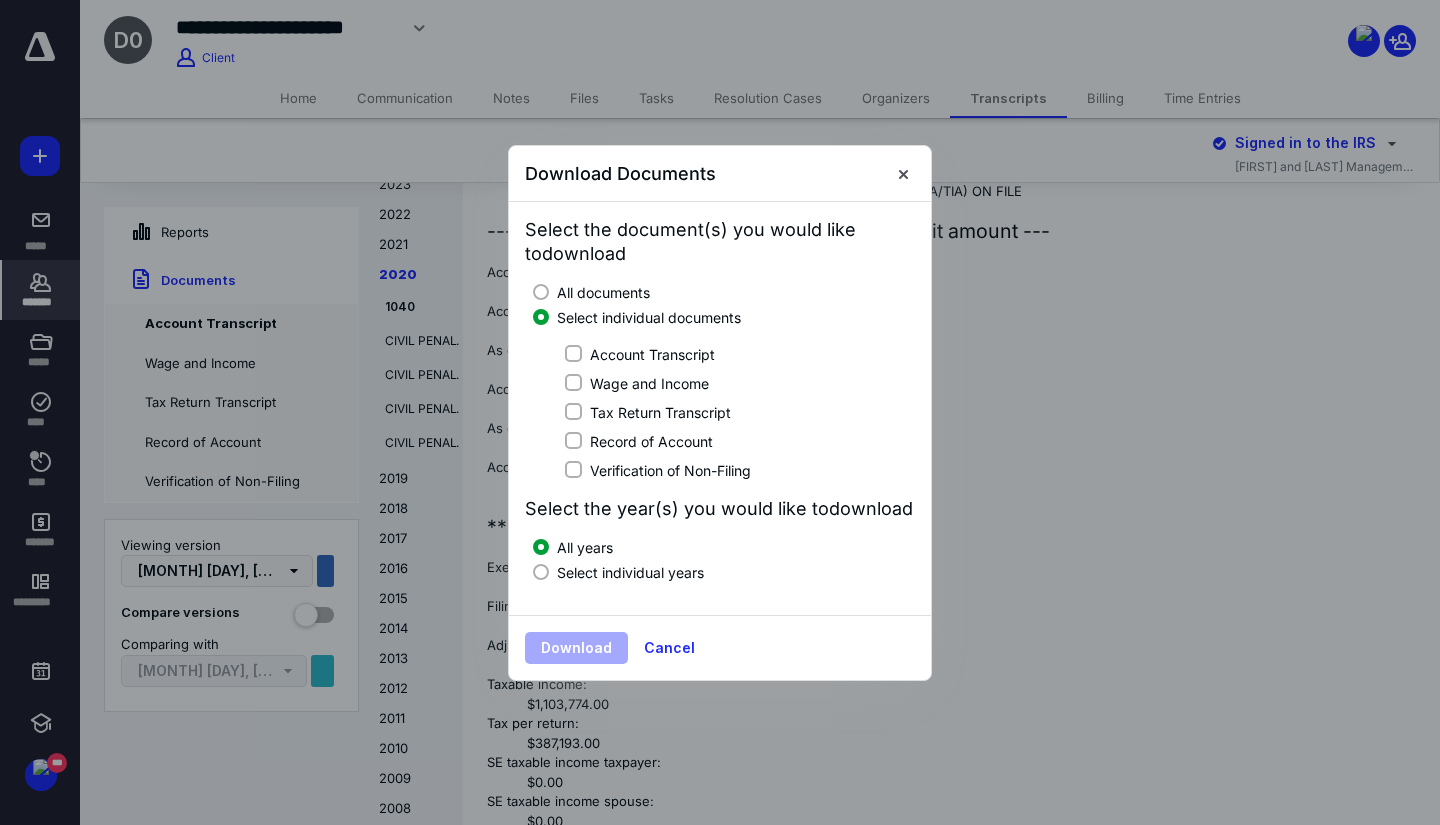 click 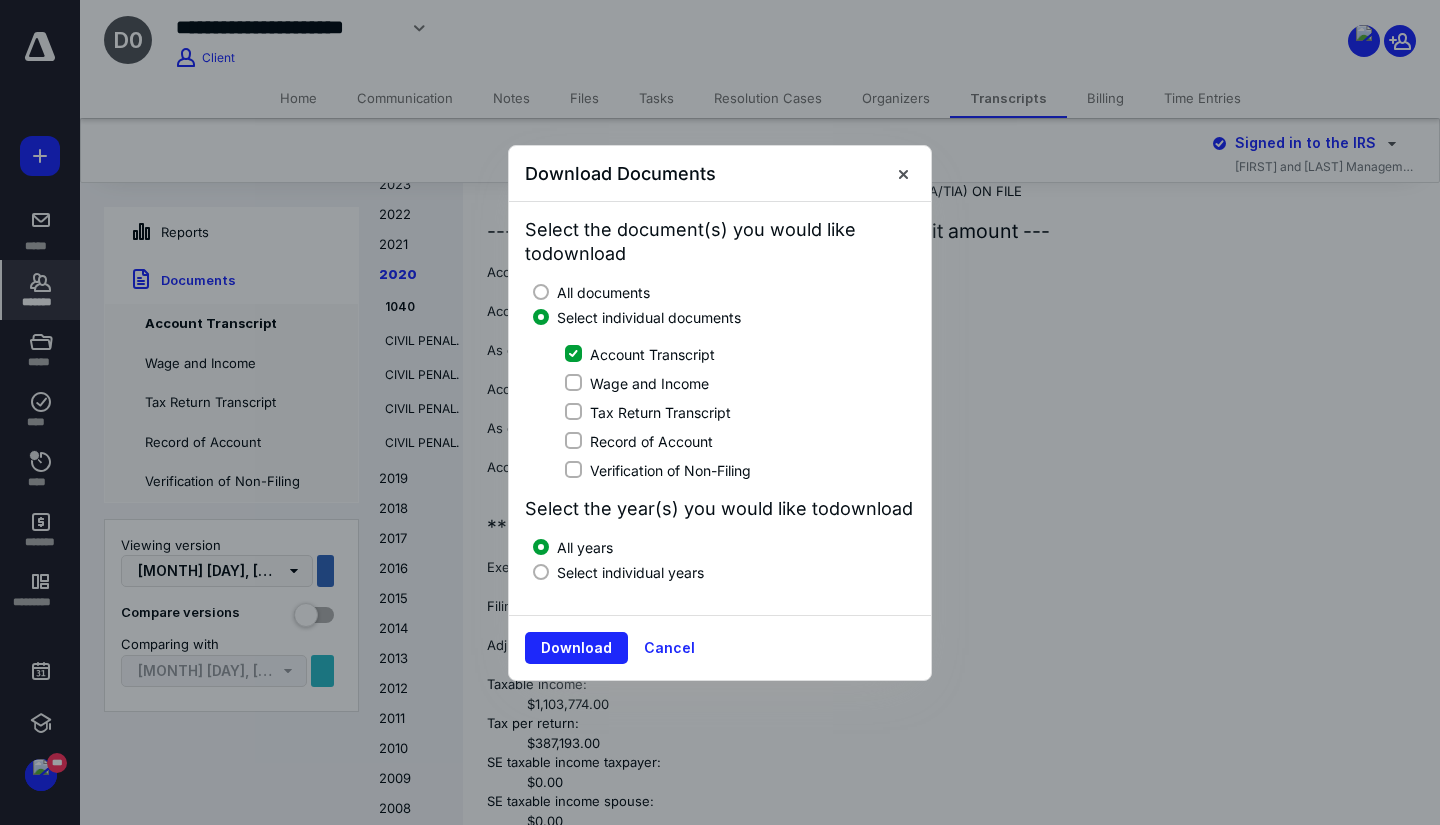 click at bounding box center [541, 572] 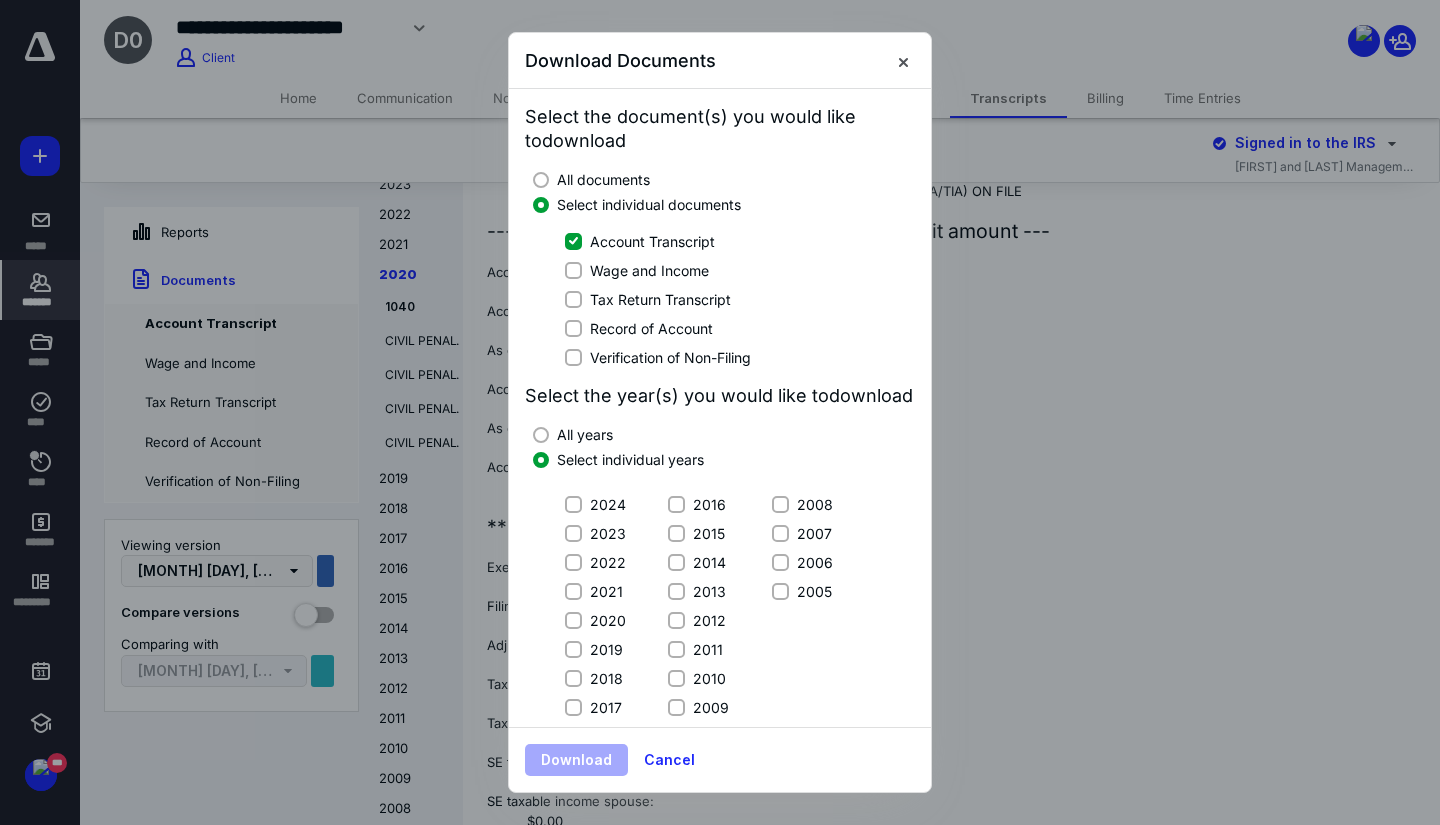 click 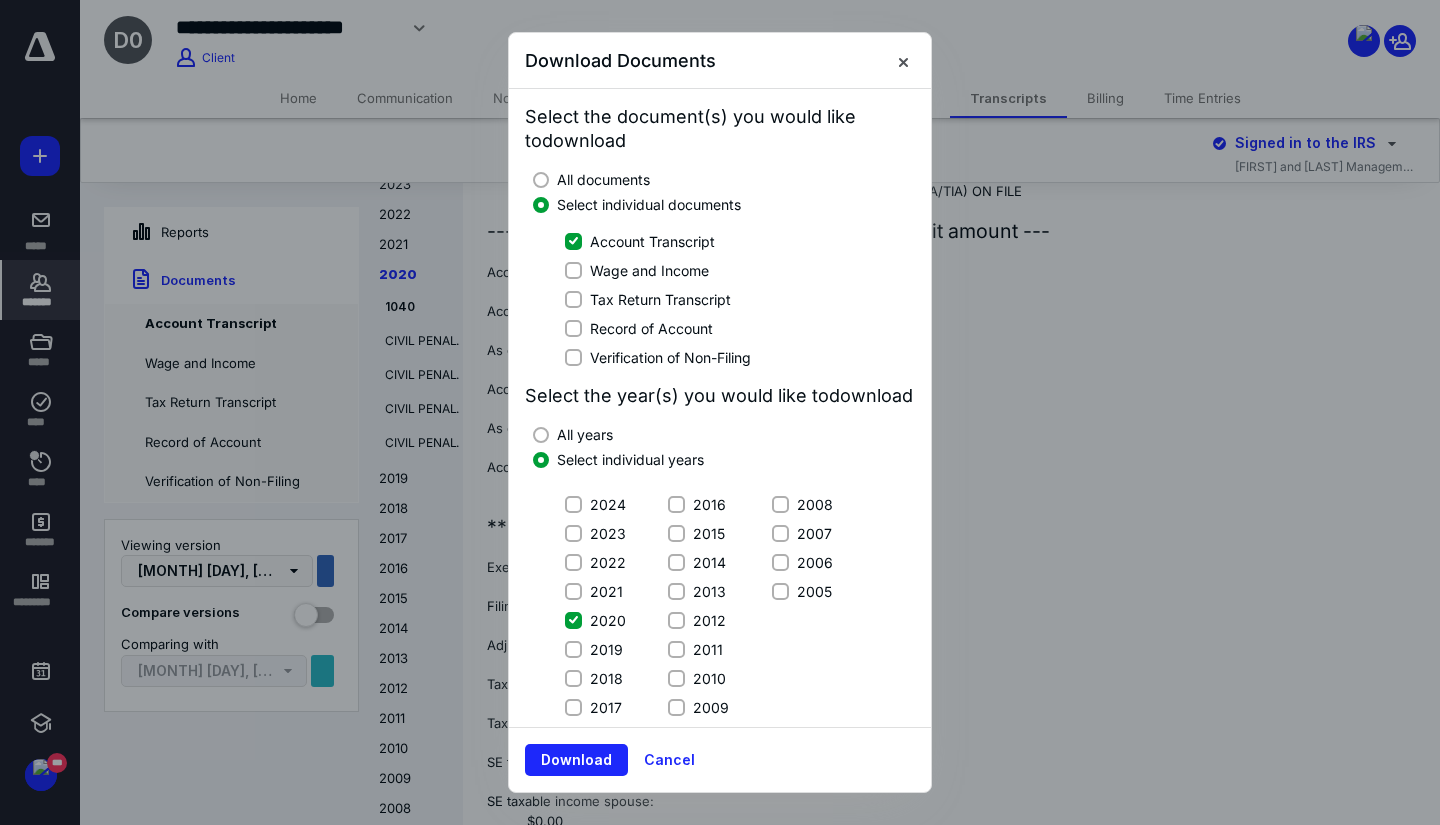 click on "Download" at bounding box center [576, 760] 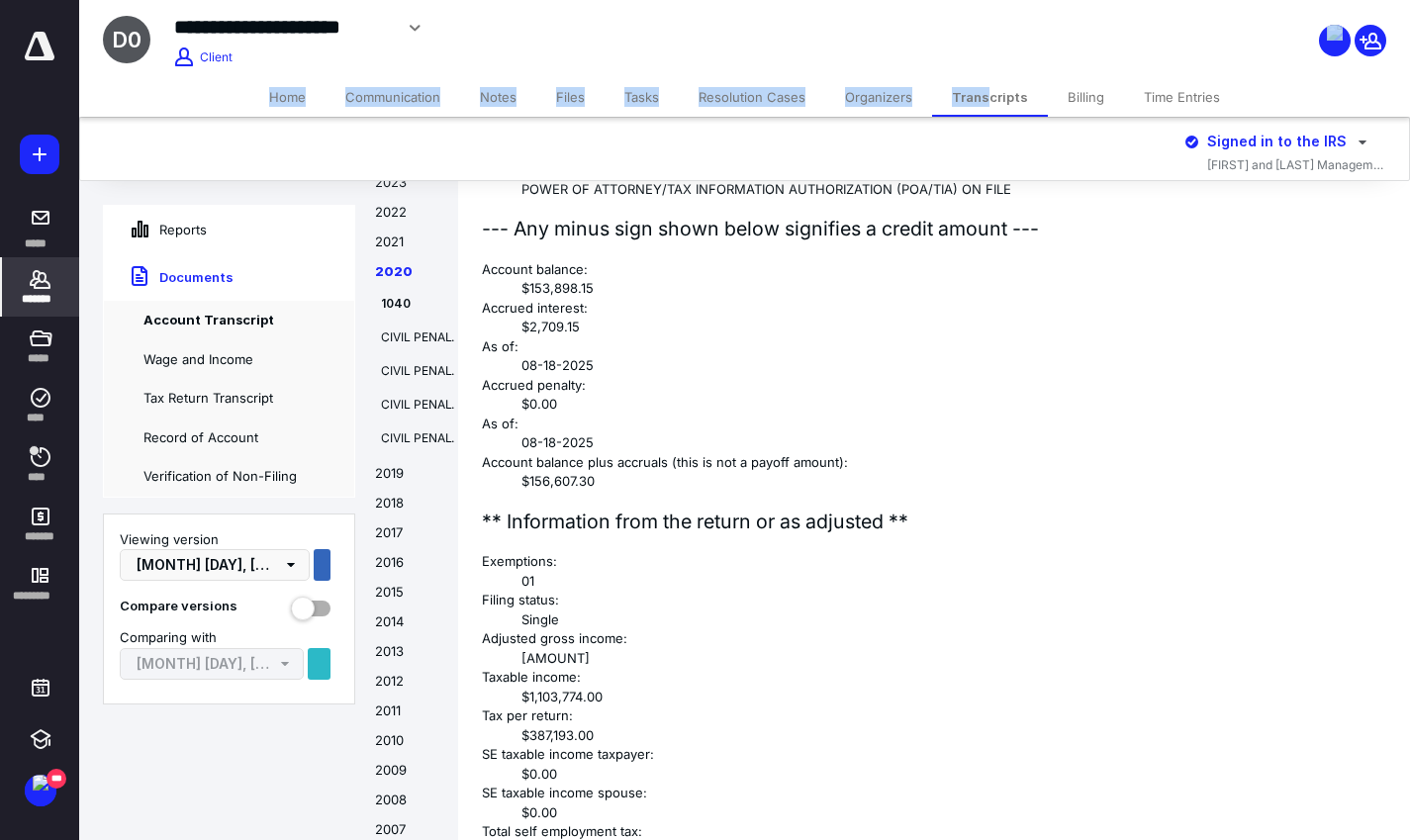 click on "**********" at bounding box center (744, 58) 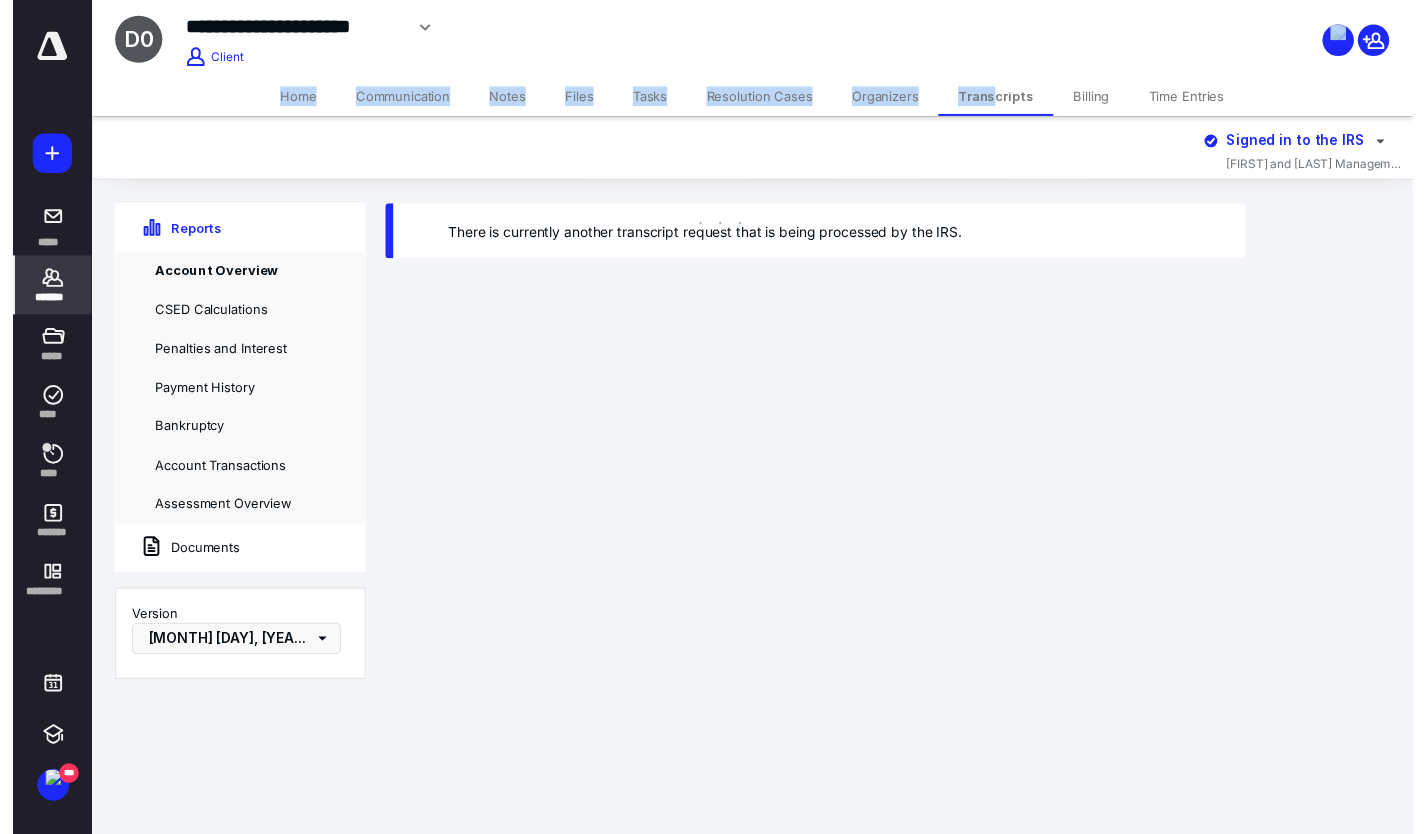 scroll, scrollTop: 0, scrollLeft: 0, axis: both 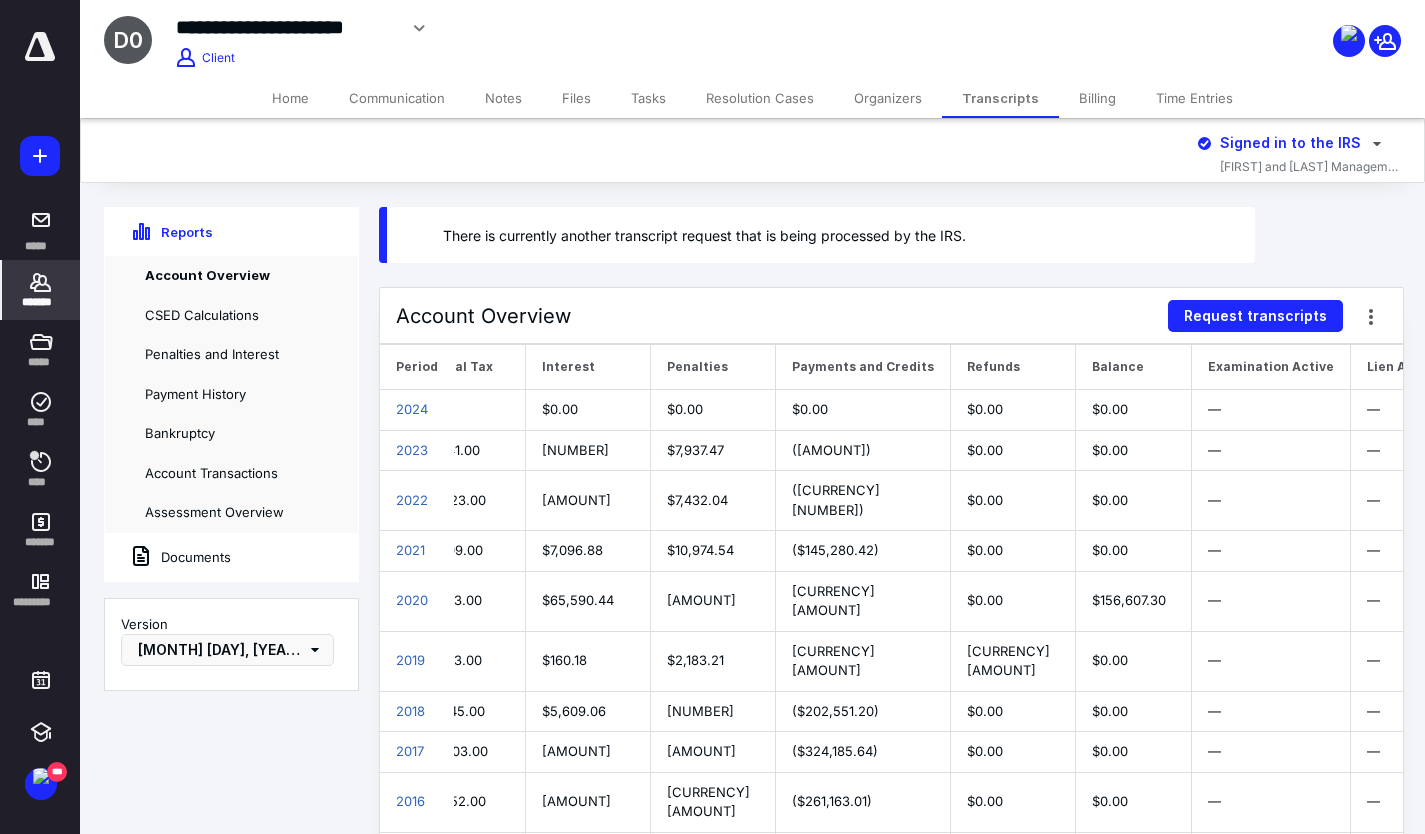 click on "Account Overview Request transcripts" at bounding box center (891, 316) 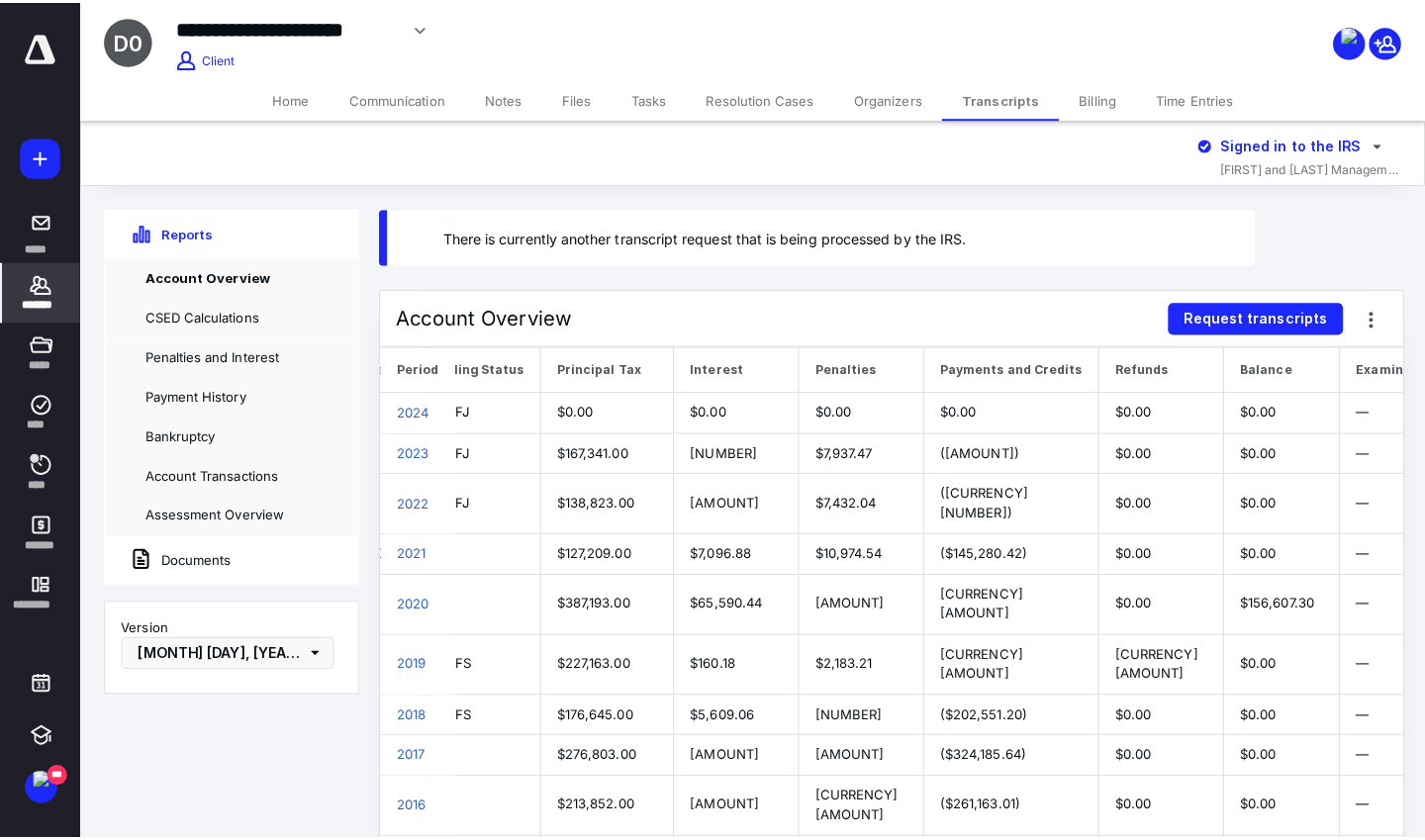 scroll, scrollTop: 0, scrollLeft: 257, axis: horizontal 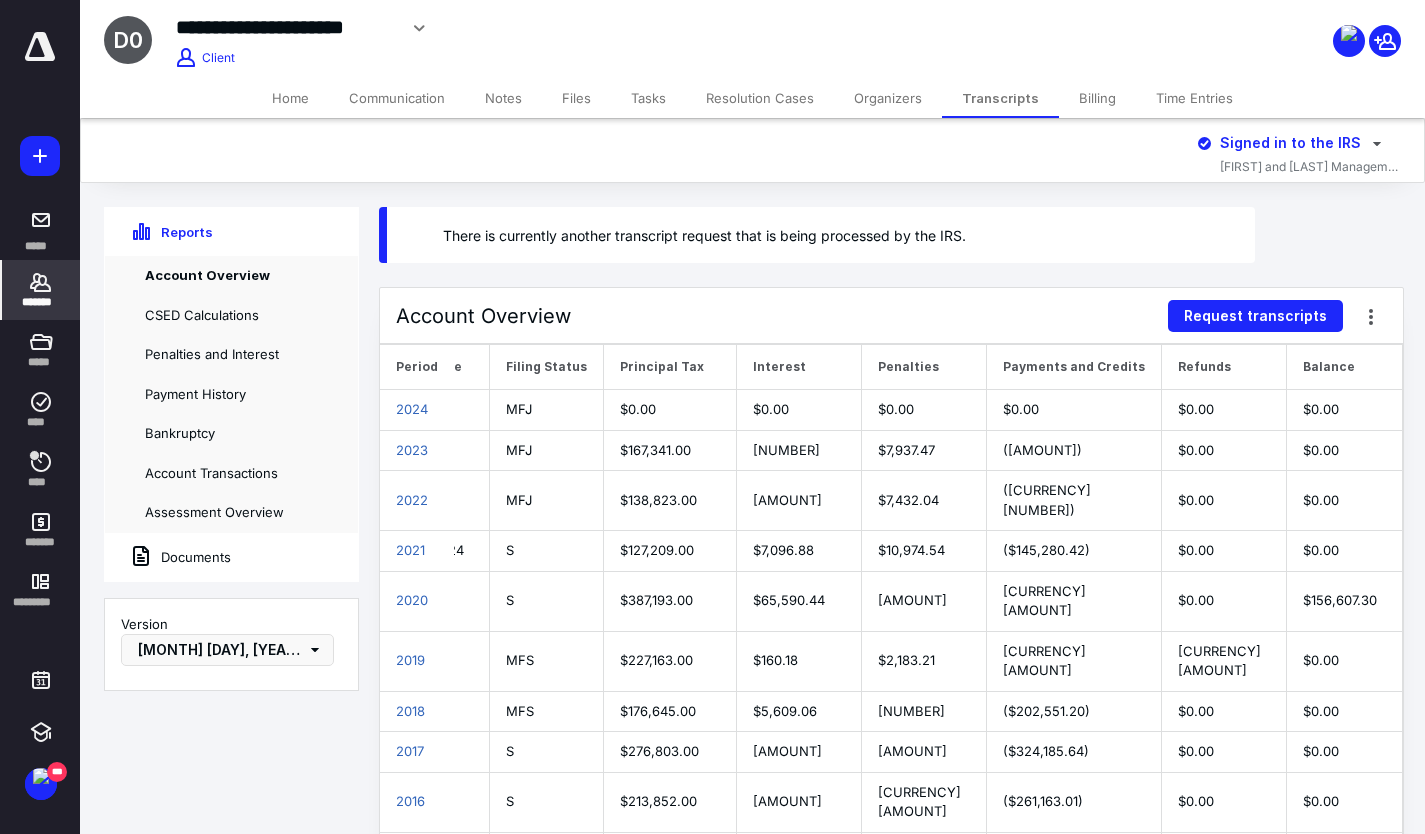 click on "Documents" at bounding box center (168, 557) 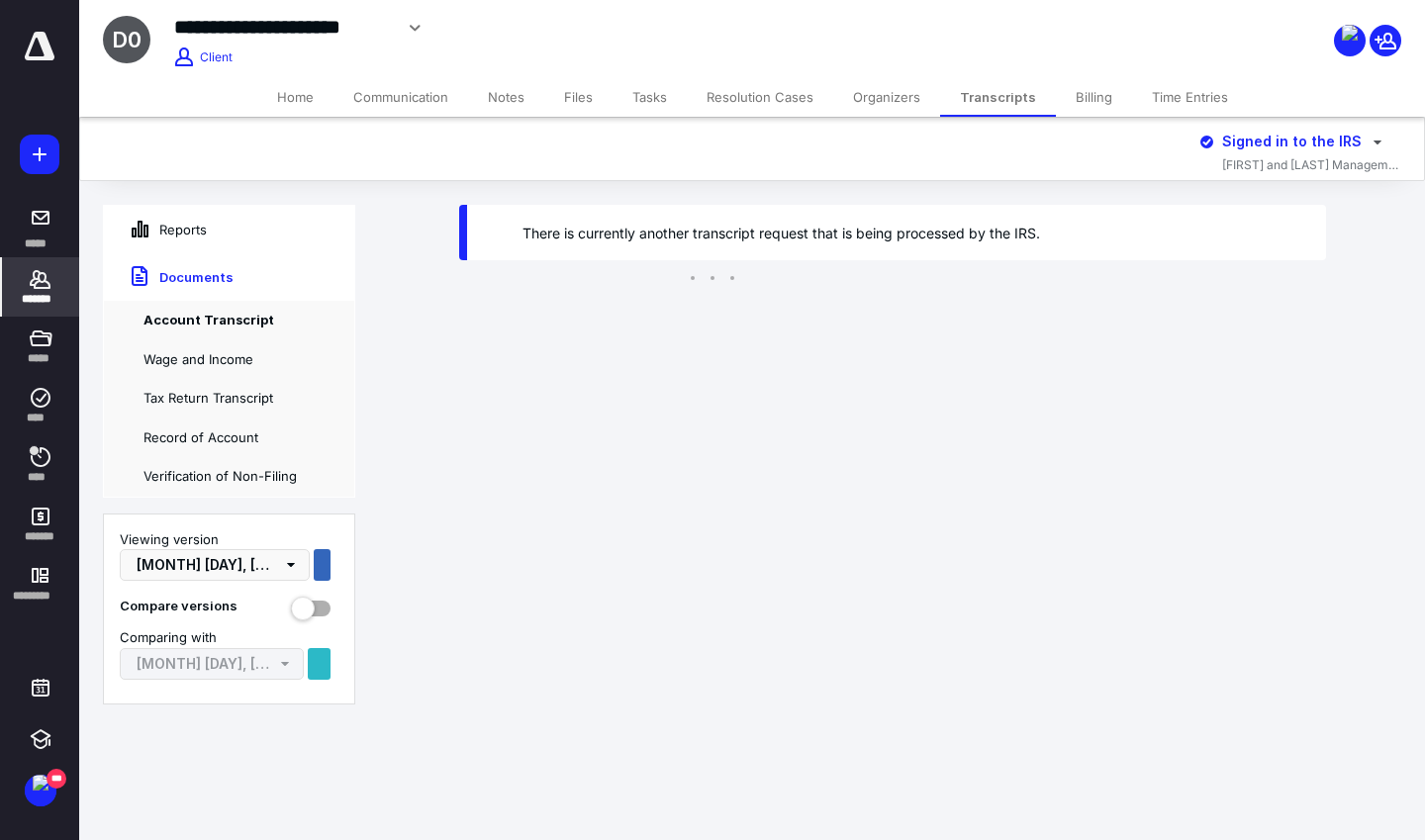 click on "Wage and Income" at bounding box center [229, 360] 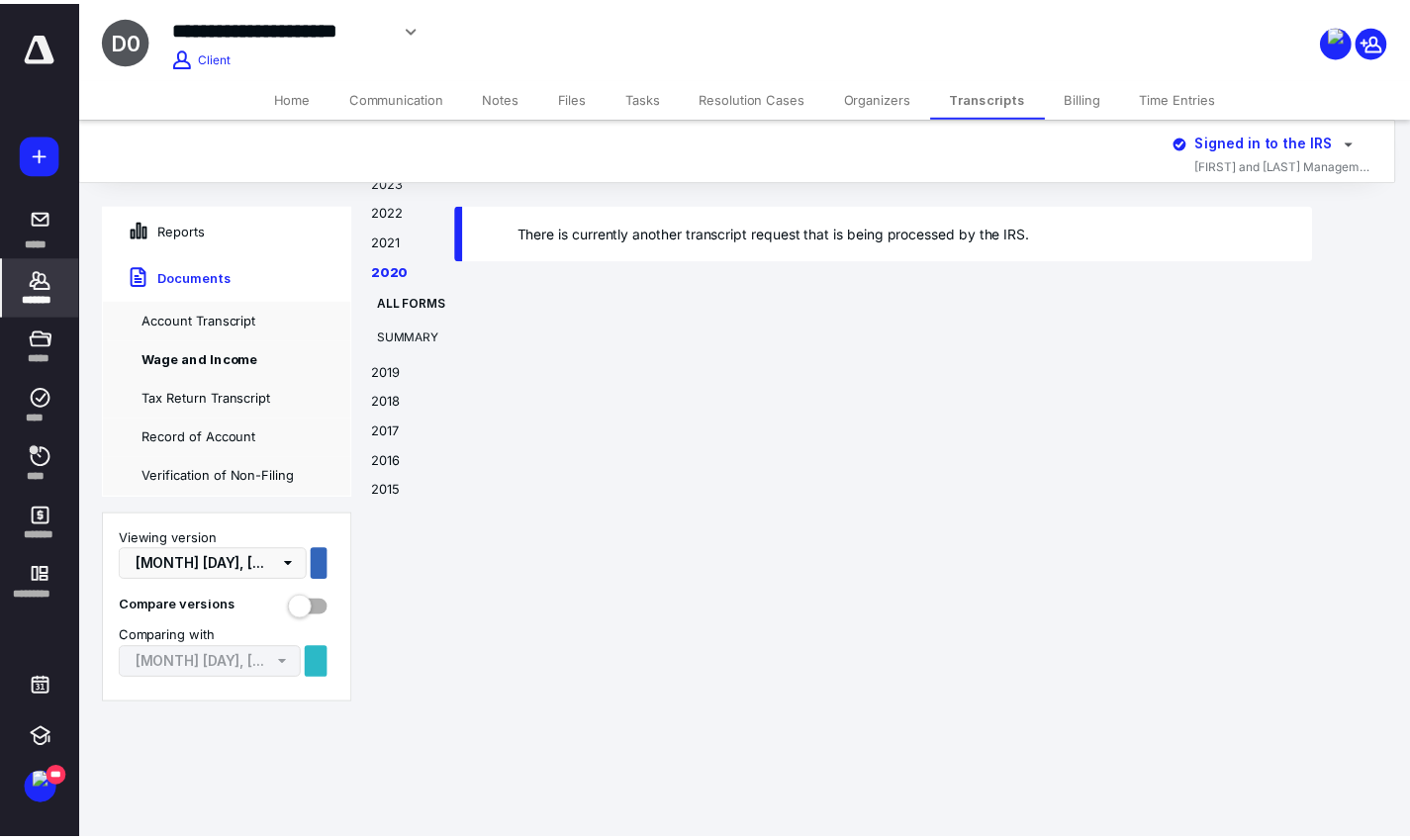 scroll, scrollTop: 182762, scrollLeft: 0, axis: vertical 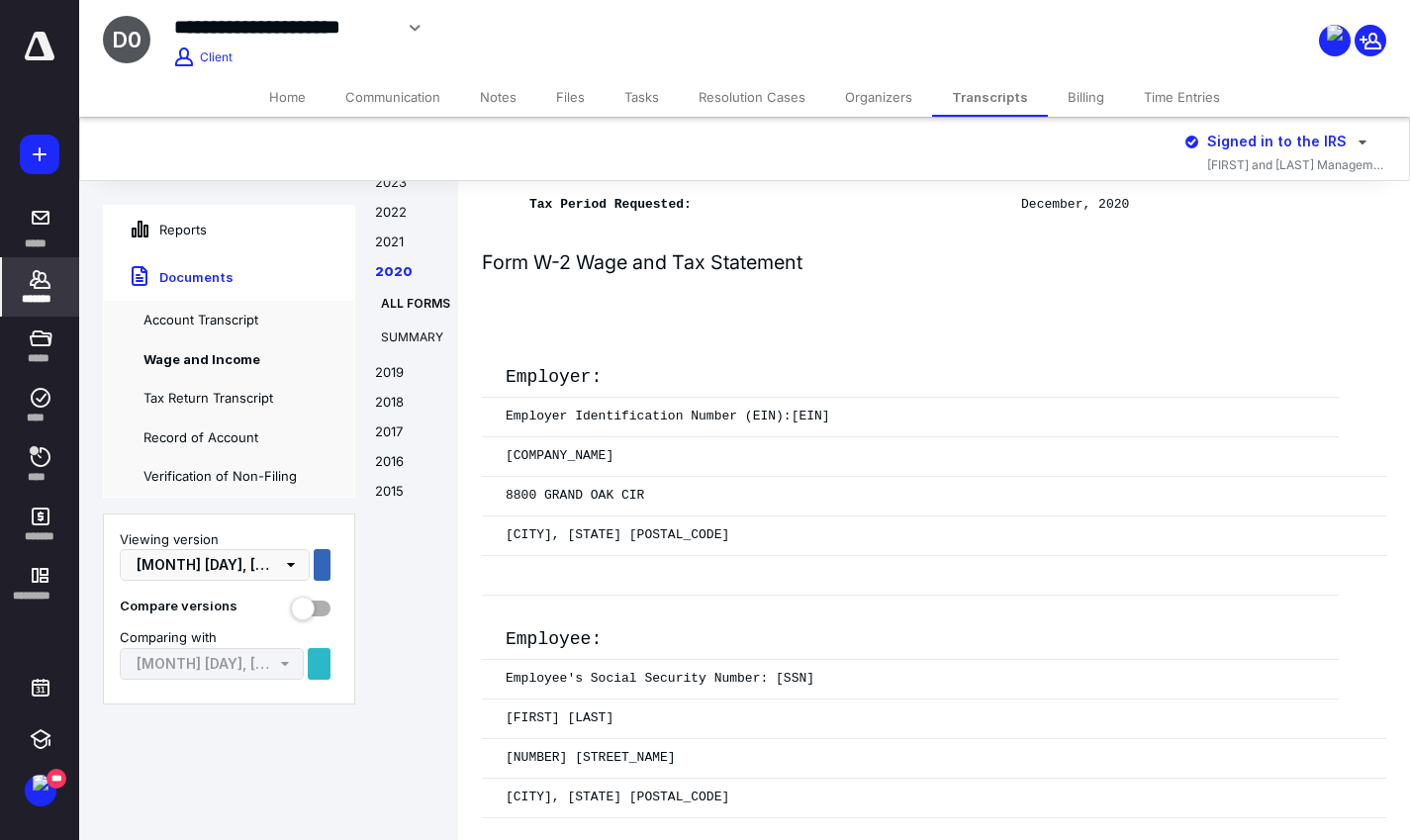 click on "2023" at bounding box center [407, 188] 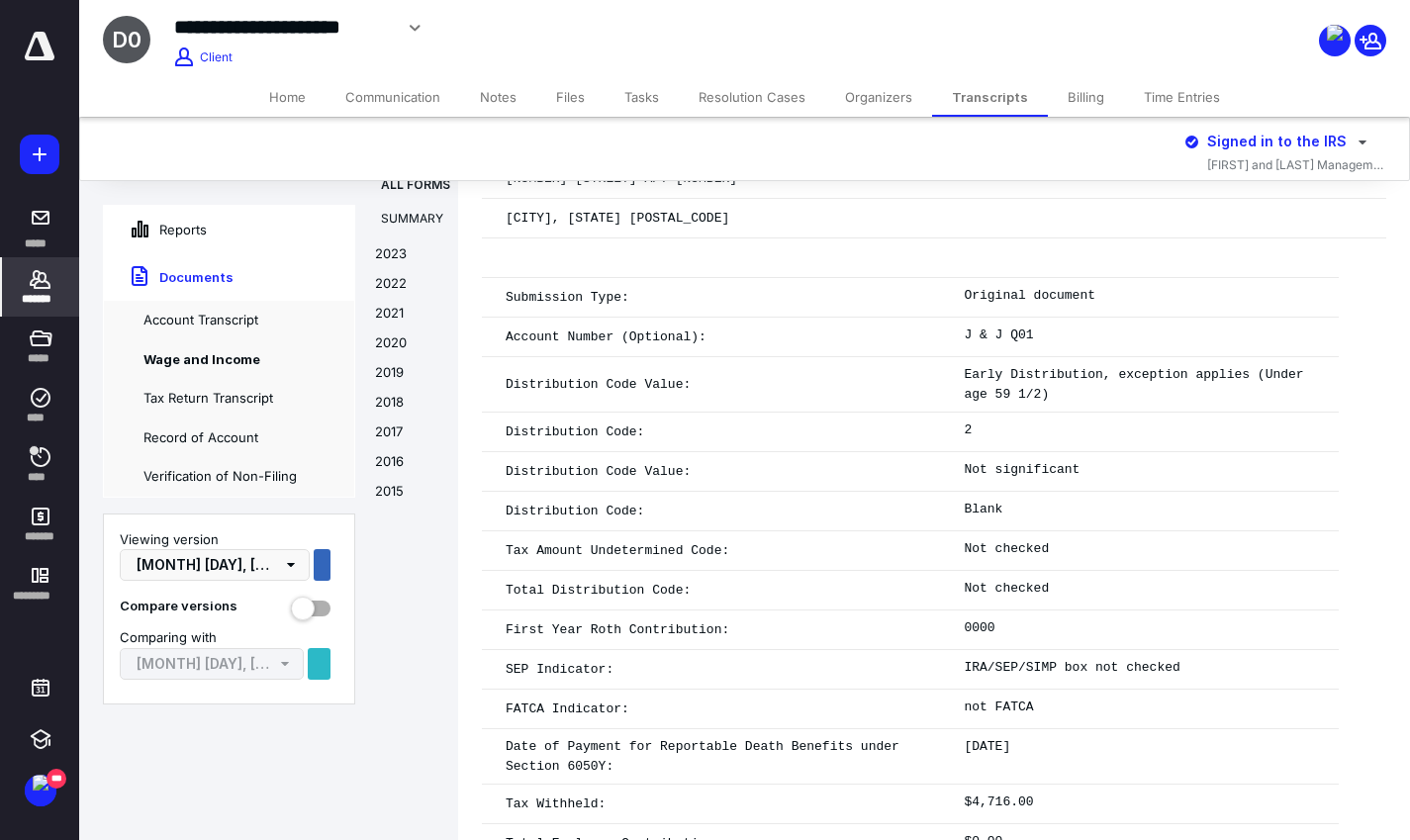 scroll, scrollTop: 26317, scrollLeft: 0, axis: vertical 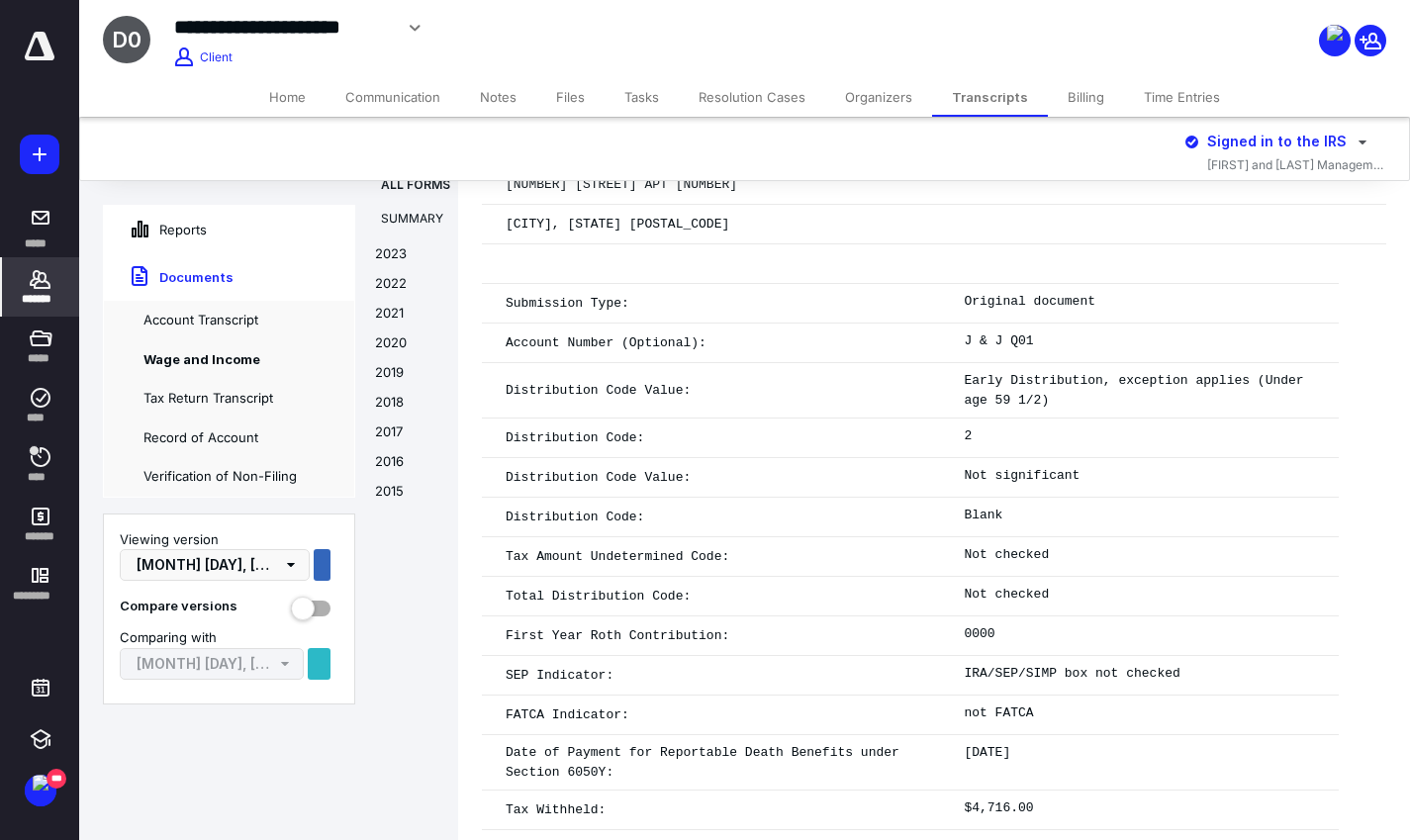 click on "2020" at bounding box center (407, 348) 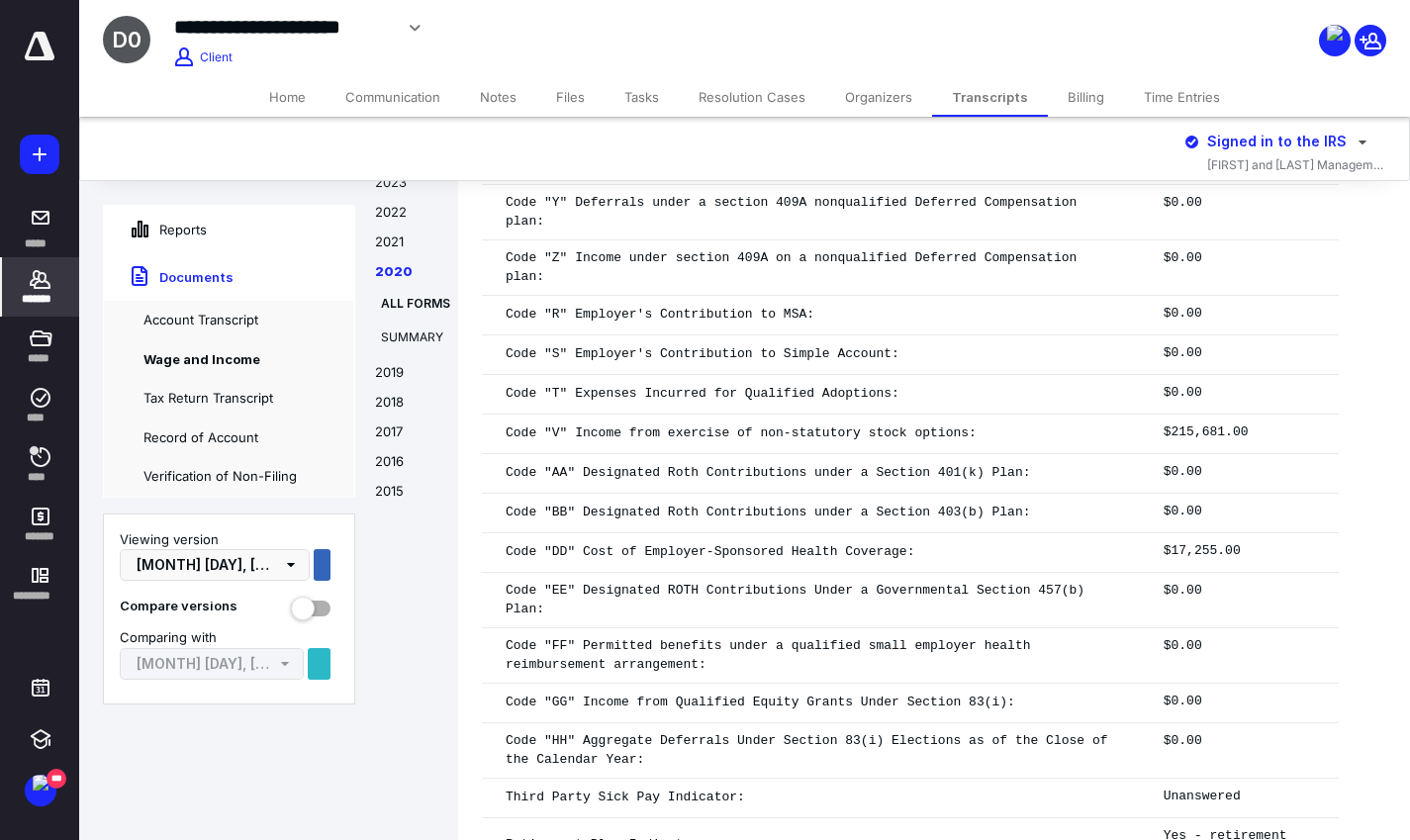 scroll, scrollTop: 183934, scrollLeft: 0, axis: vertical 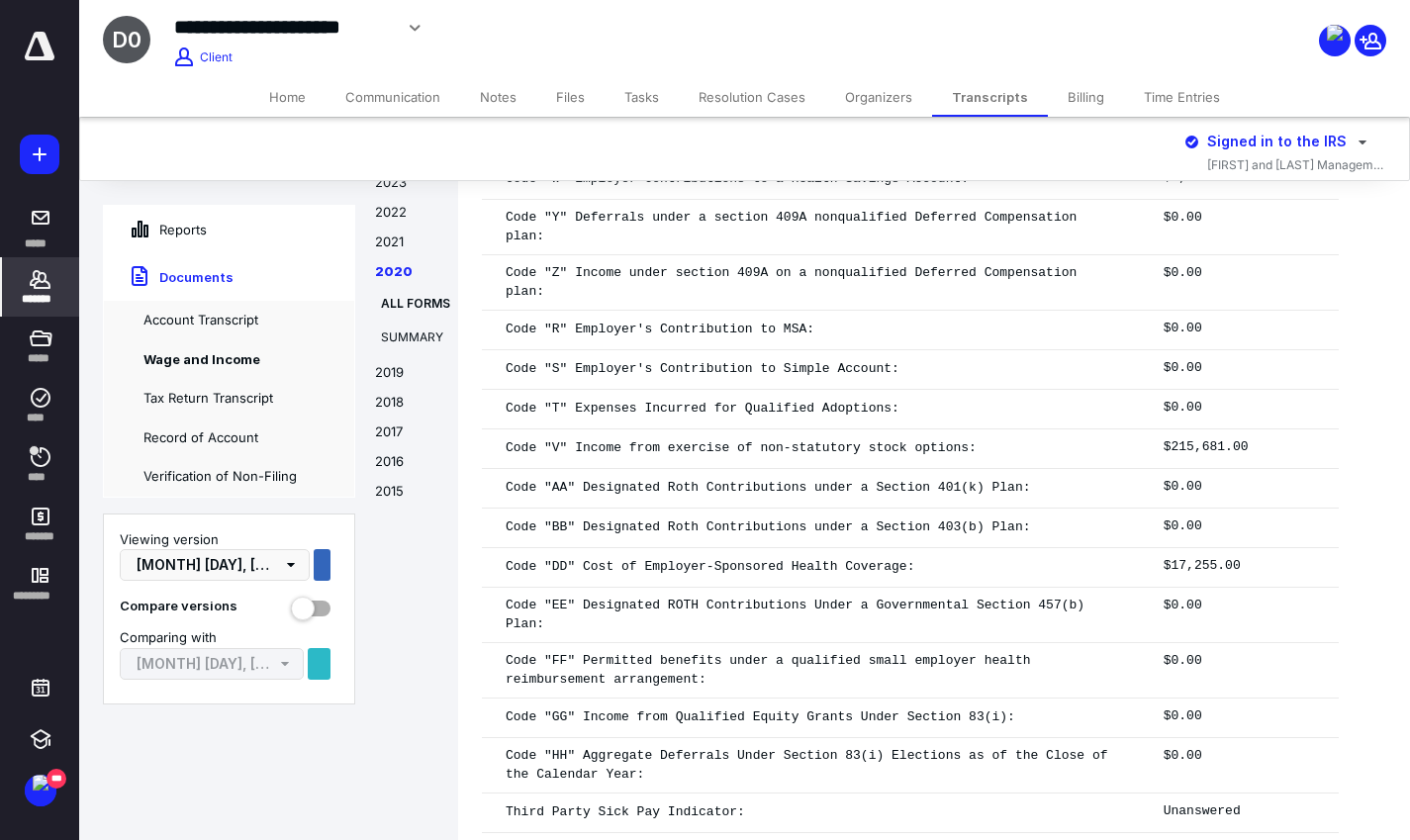 click on "Account Transcript" at bounding box center (229, 321) 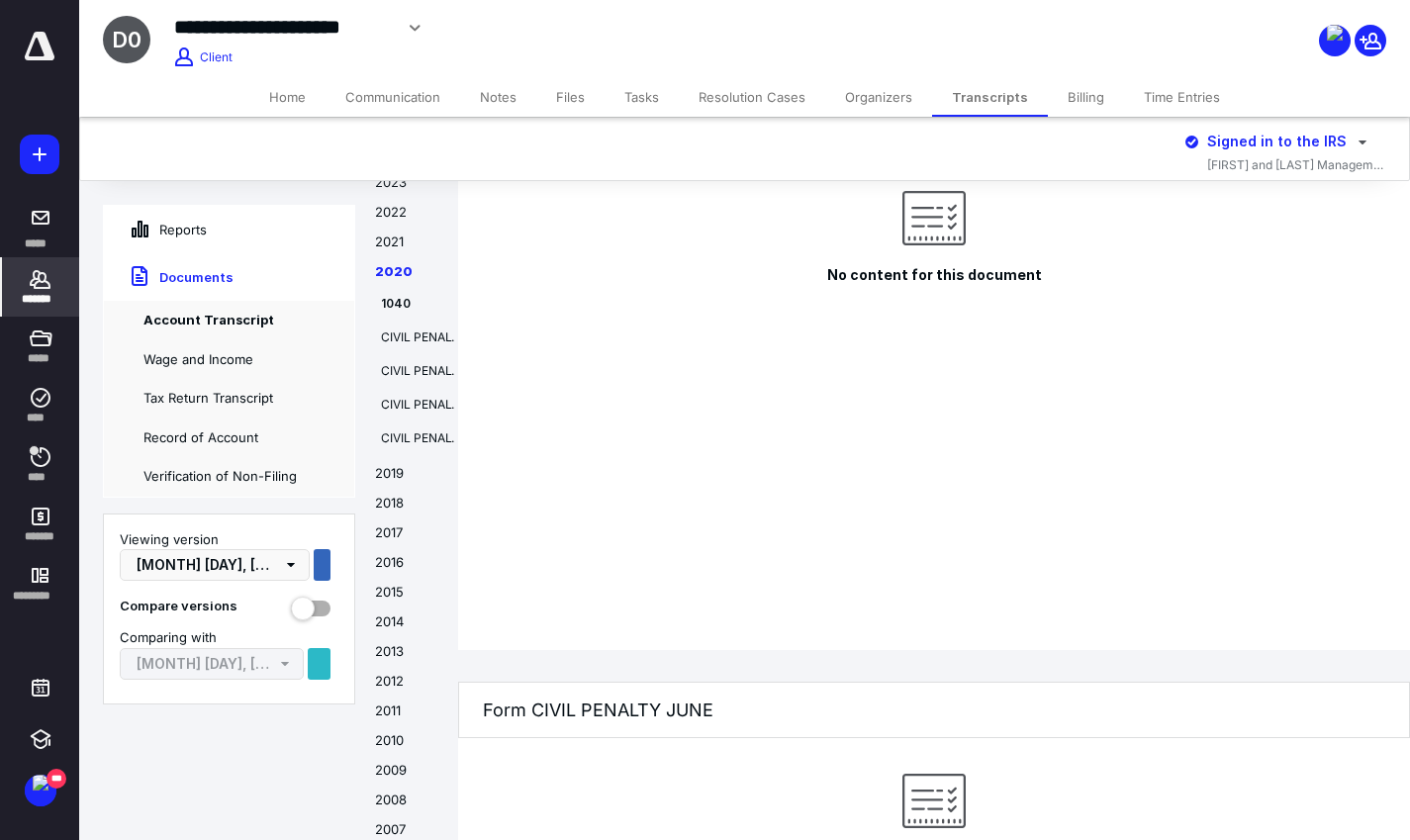 scroll, scrollTop: 17730, scrollLeft: 0, axis: vertical 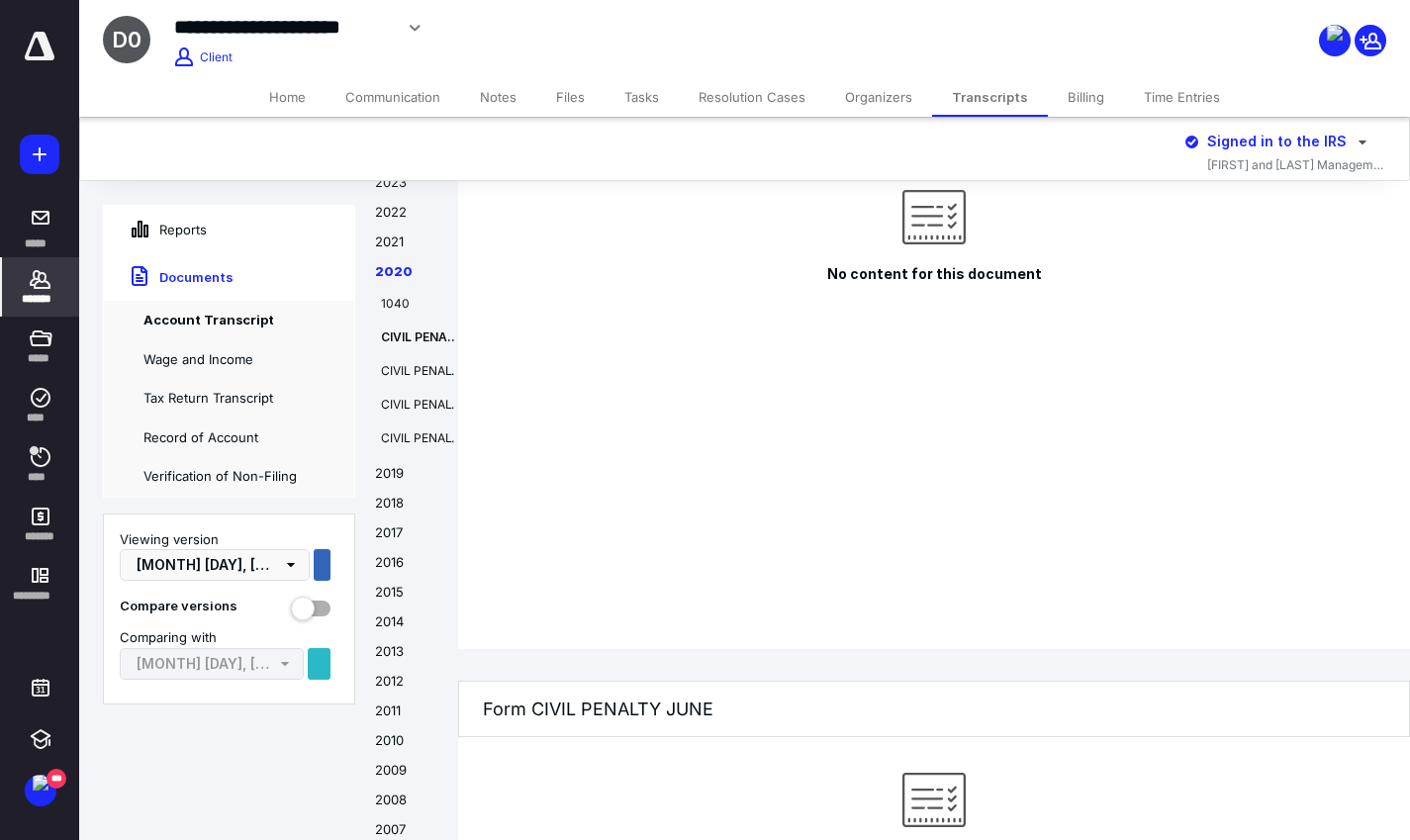 drag, startPoint x: 840, startPoint y: 485, endPoint x: 1223, endPoint y: 423, distance: 387.98582 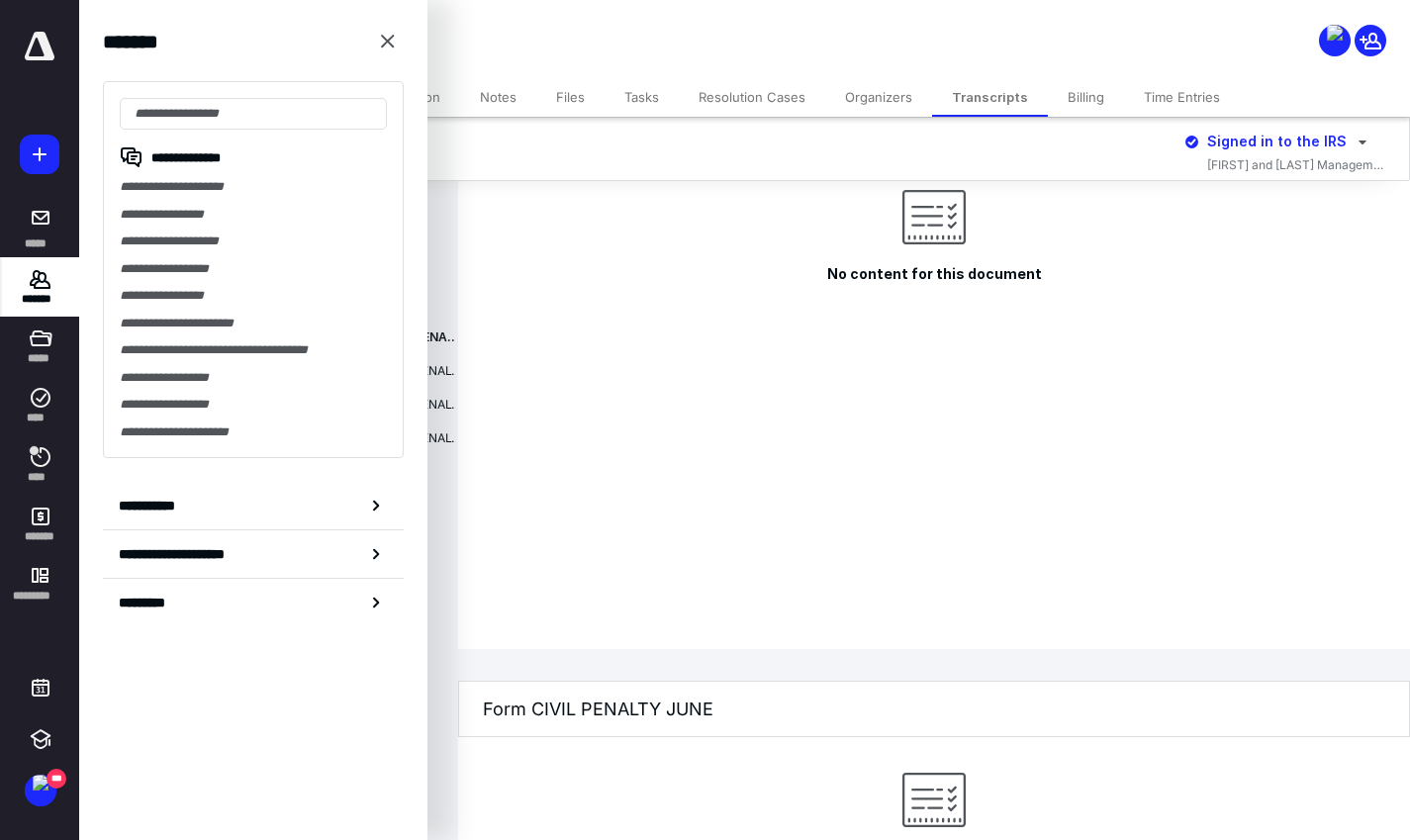click on "**********" at bounding box center [253, 187] 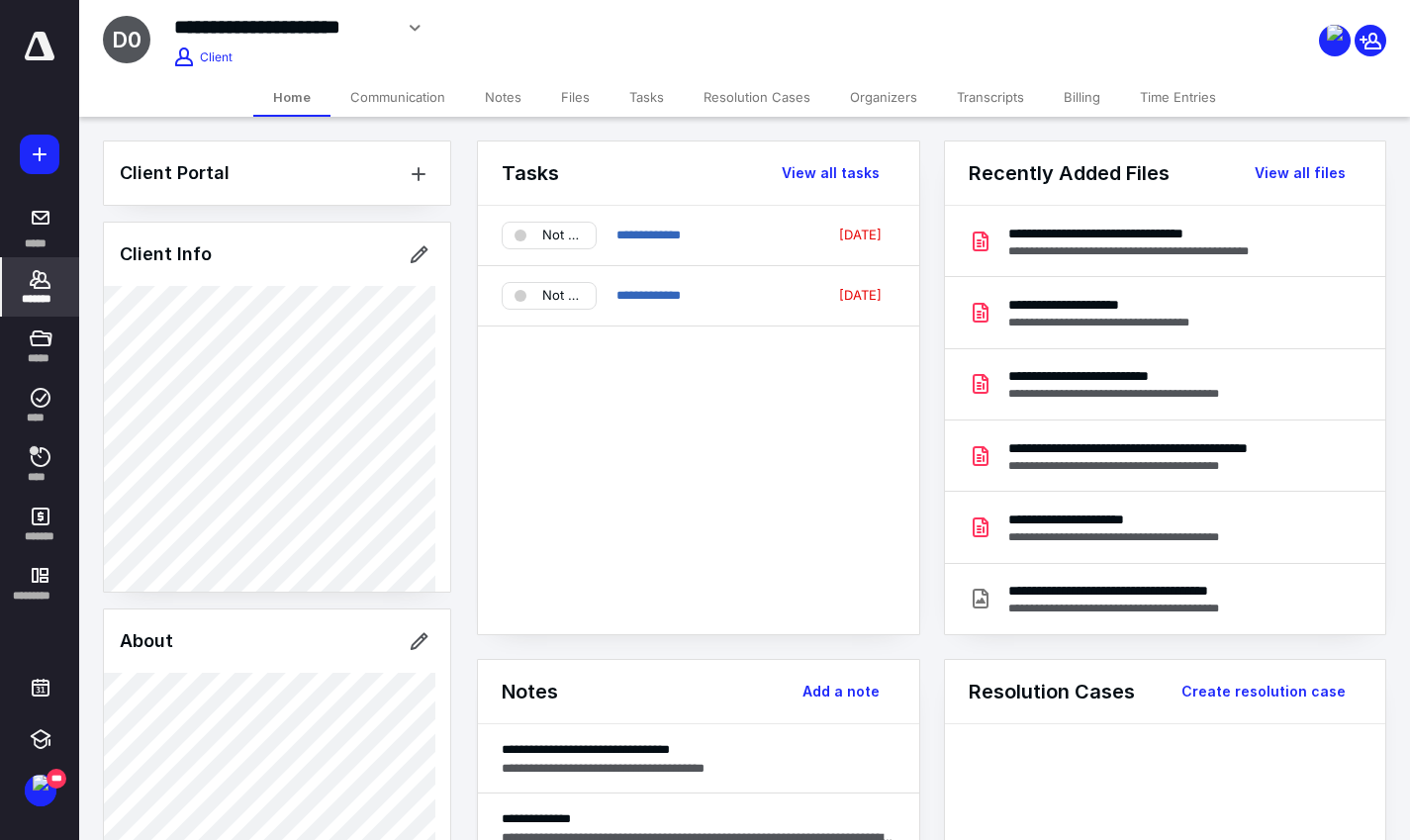 click on "Transcripts" at bounding box center [990, 97] 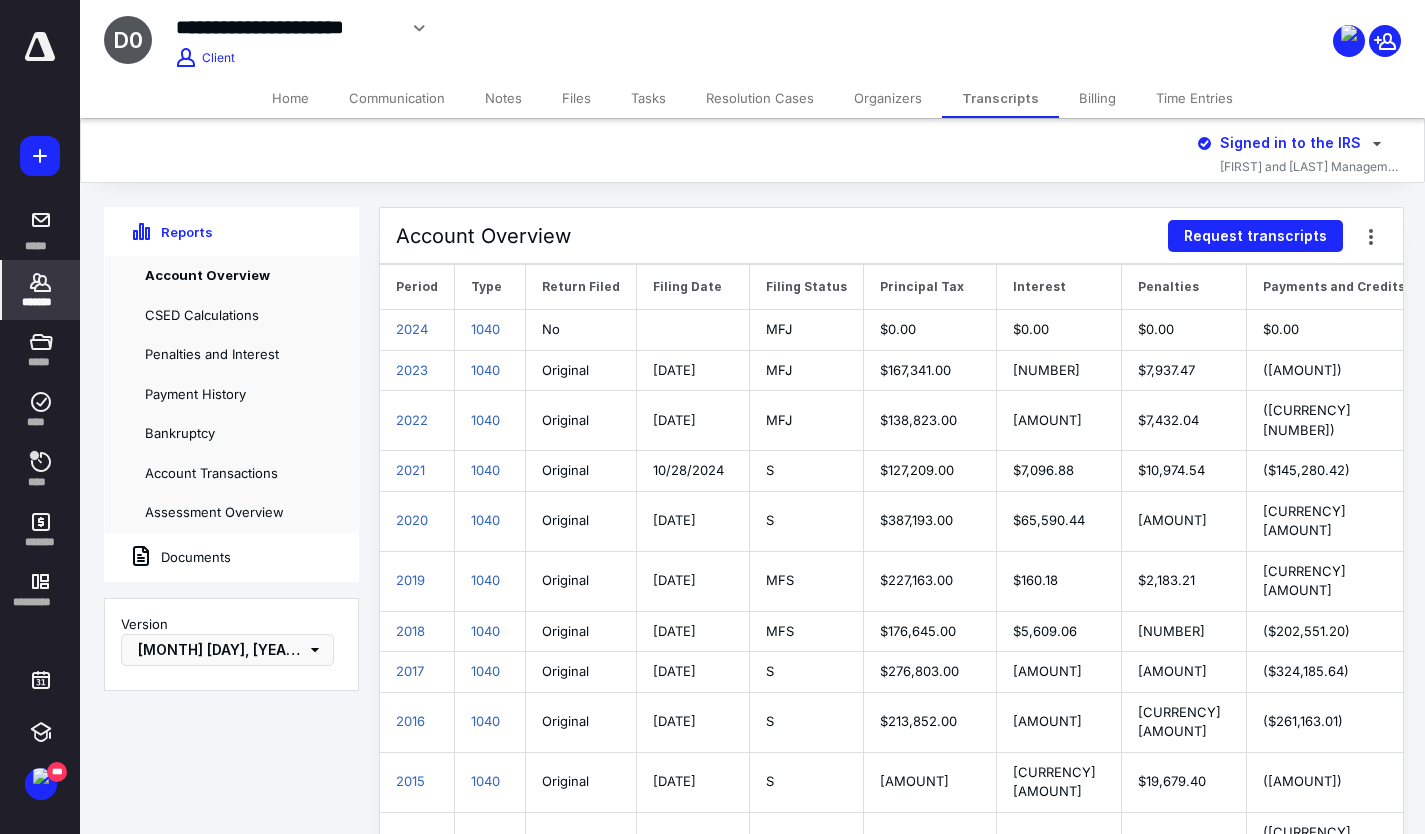 click on "*******" at bounding box center (41, 290) 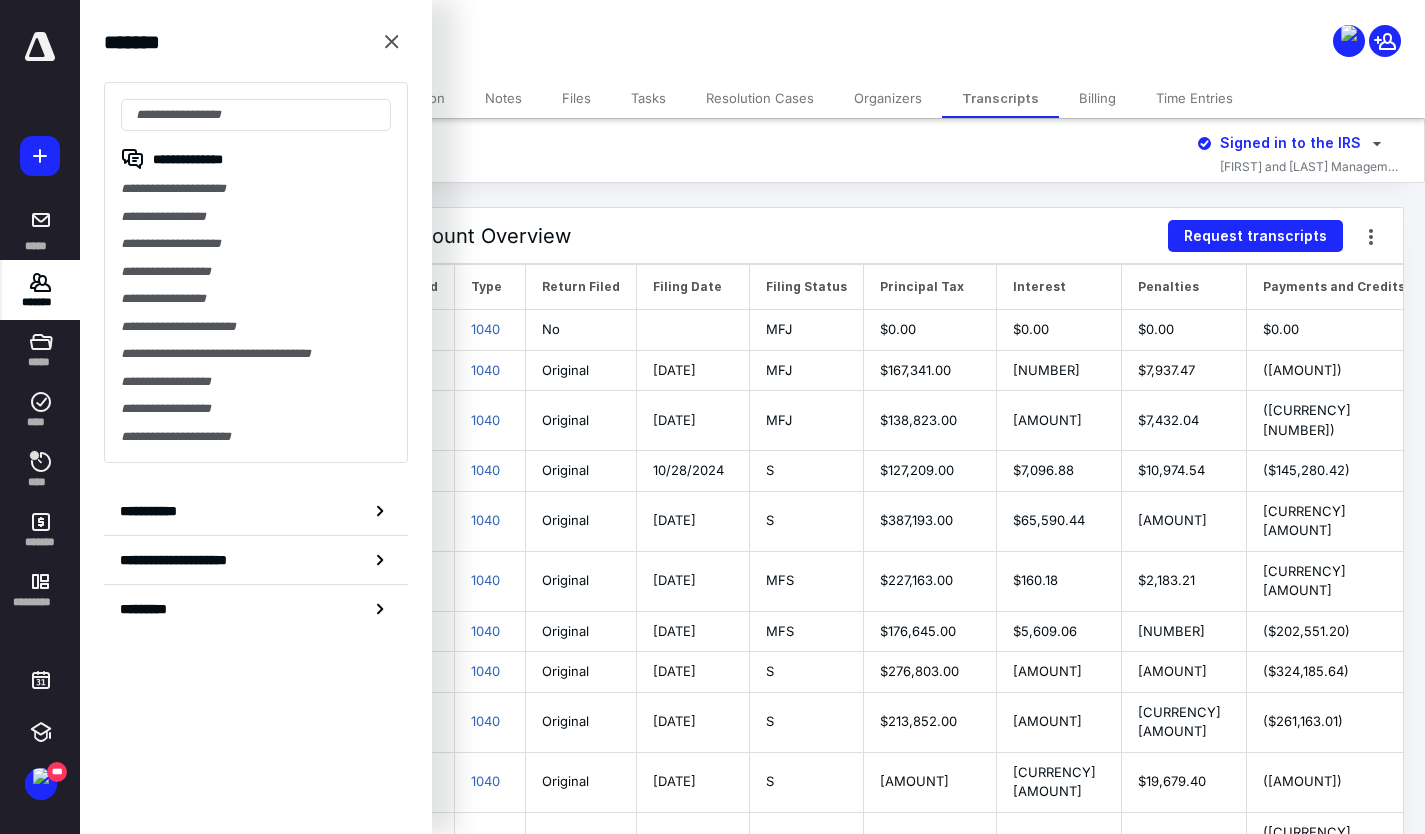 click on "**********" at bounding box center (256, 189) 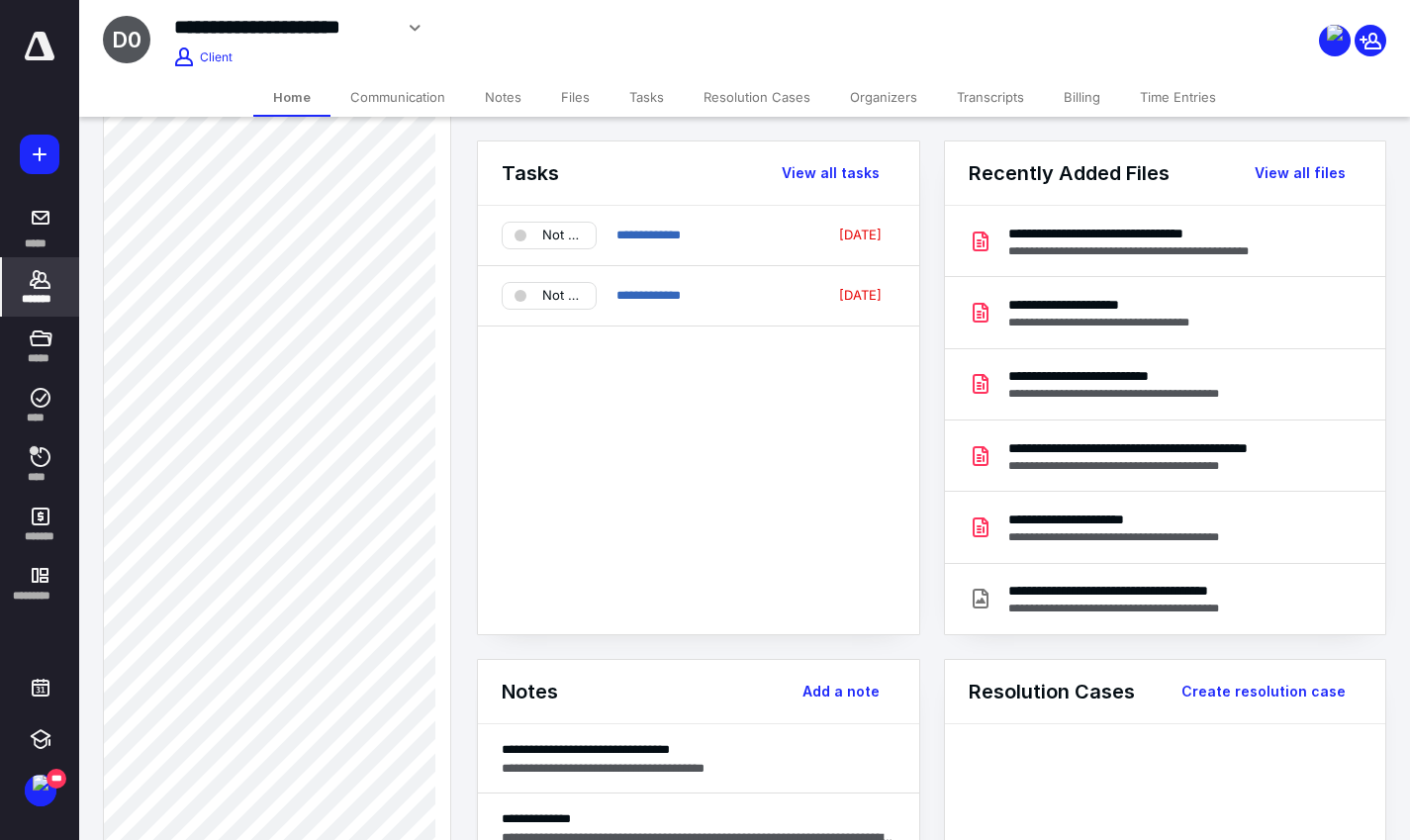 scroll, scrollTop: 569, scrollLeft: 0, axis: vertical 